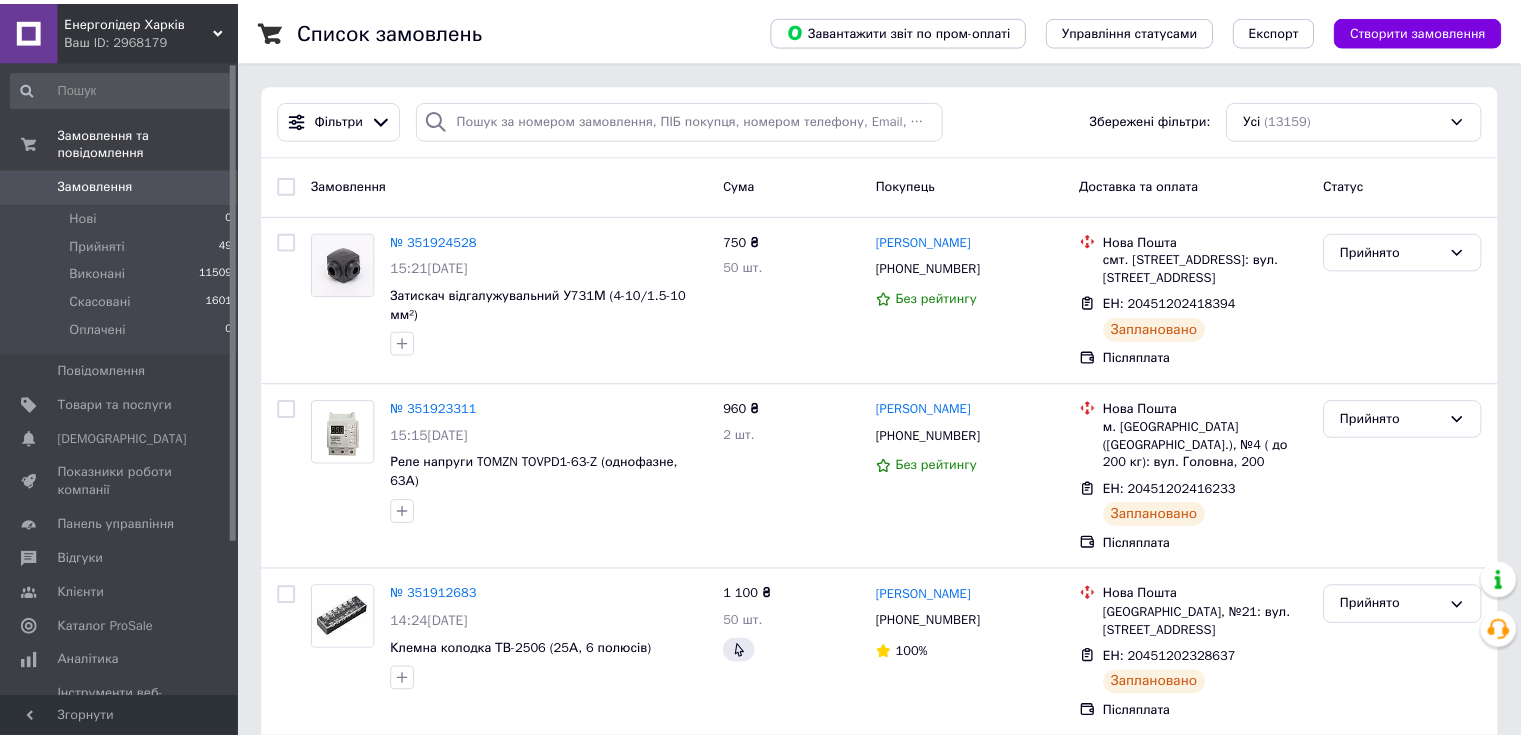 scroll, scrollTop: 0, scrollLeft: 0, axis: both 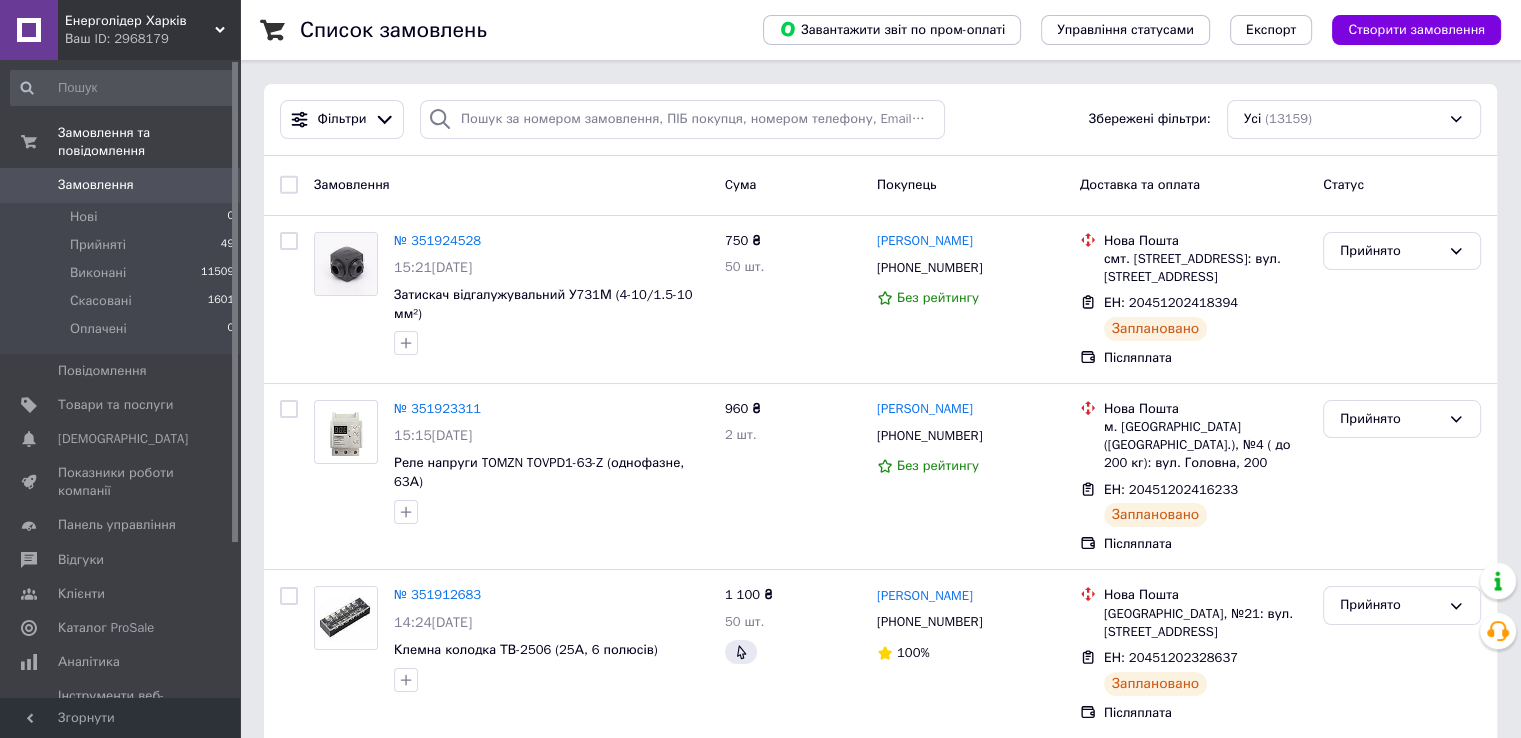 click on "Замовлення" at bounding box center [121, 185] 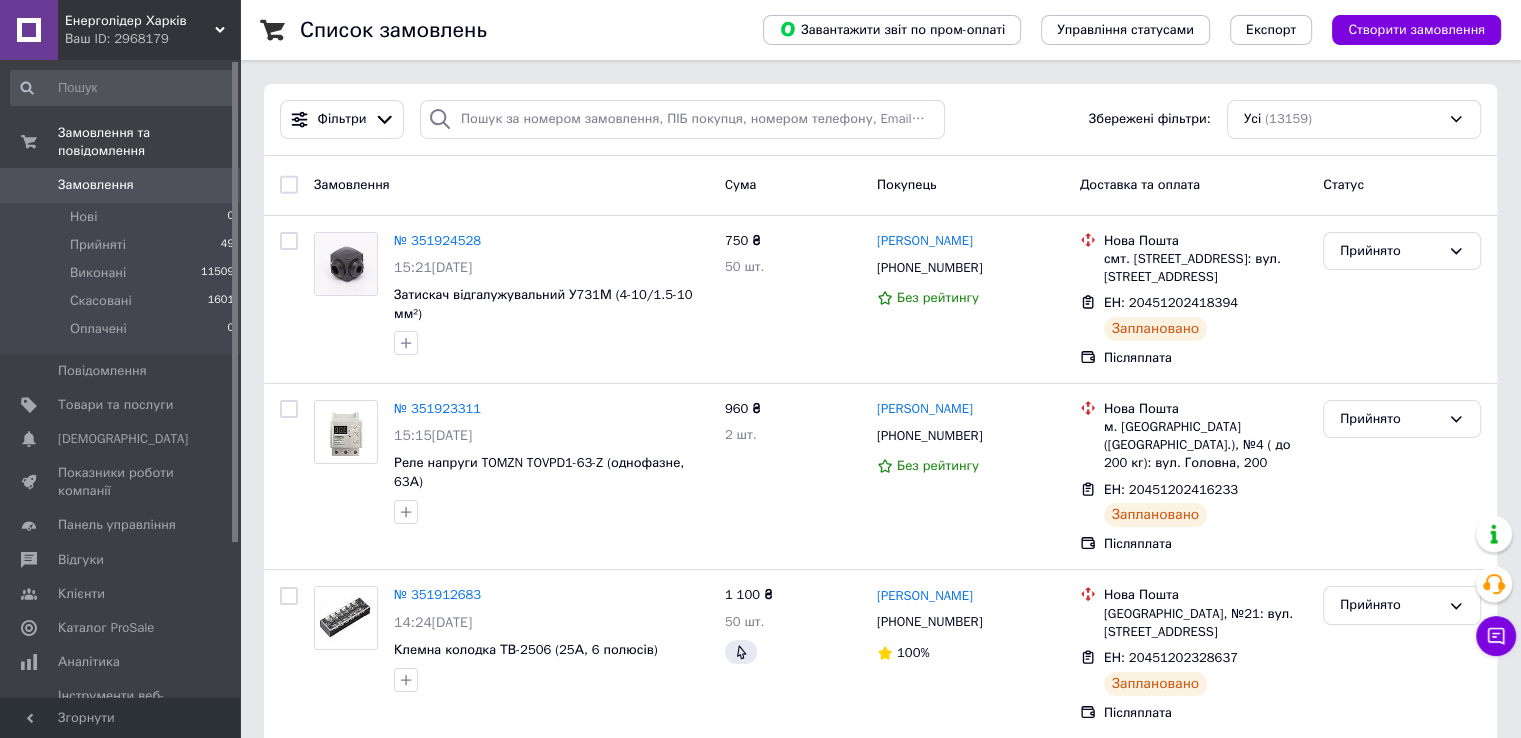 click on "Замовлення" at bounding box center [121, 185] 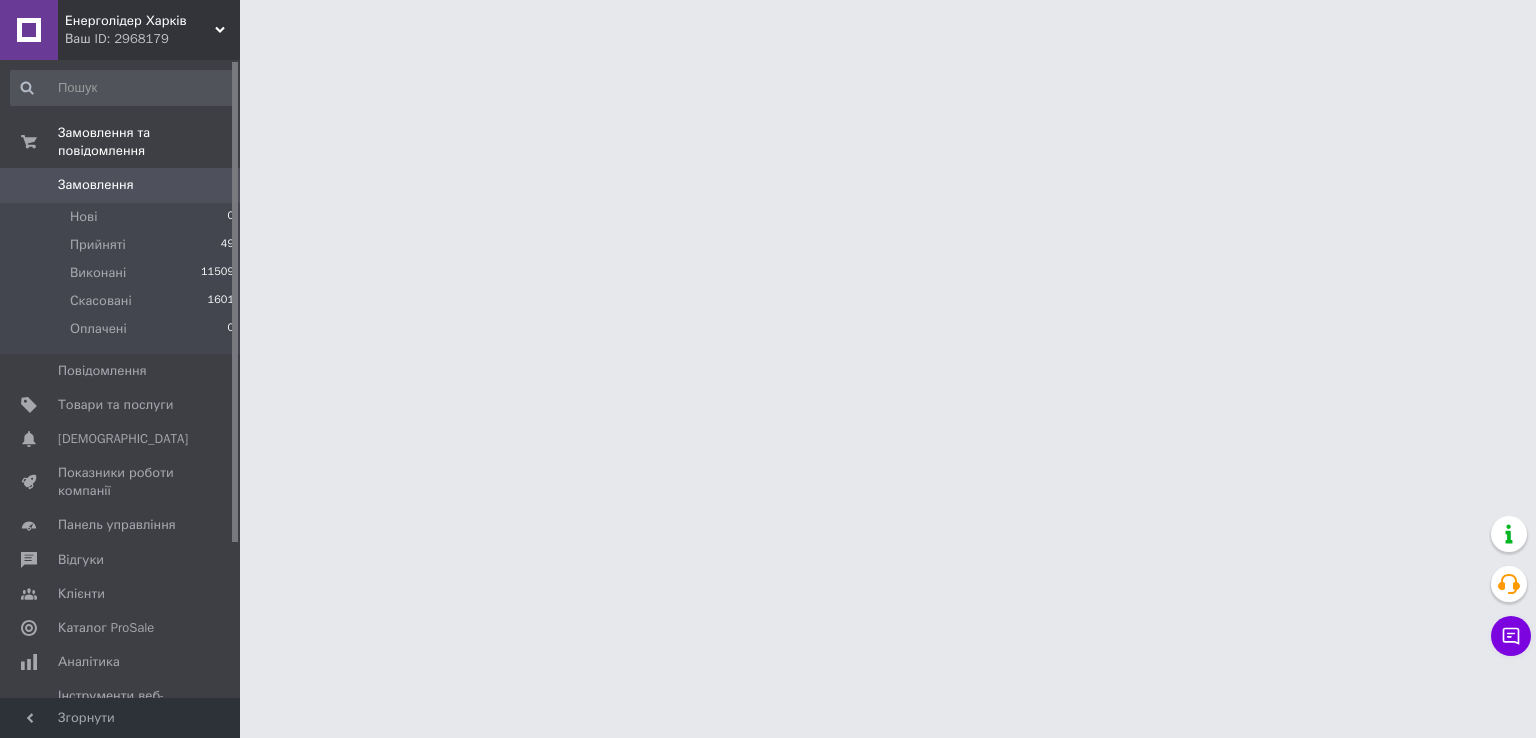 click on "Енерголідер Харків Ваш ID: 2968179 Сайт Енерголідер Харків Кабінет покупця Перевірити стан системи Сторінка на порталі Довідка Вийти Замовлення та повідомлення Замовлення 0 Нові 0 Прийняті 49 Виконані 11509 Скасовані 1601 Оплачені 0 Повідомлення 0 Товари та послуги Сповіщення 0 0 Показники роботи компанії Панель управління Відгуки Клієнти Каталог ProSale Аналітика Інструменти веб-майстра та SEO Управління сайтом Гаманець компанії Маркет Налаштування Тарифи та рахунки Prom топ Згорнути" at bounding box center [768, 25] 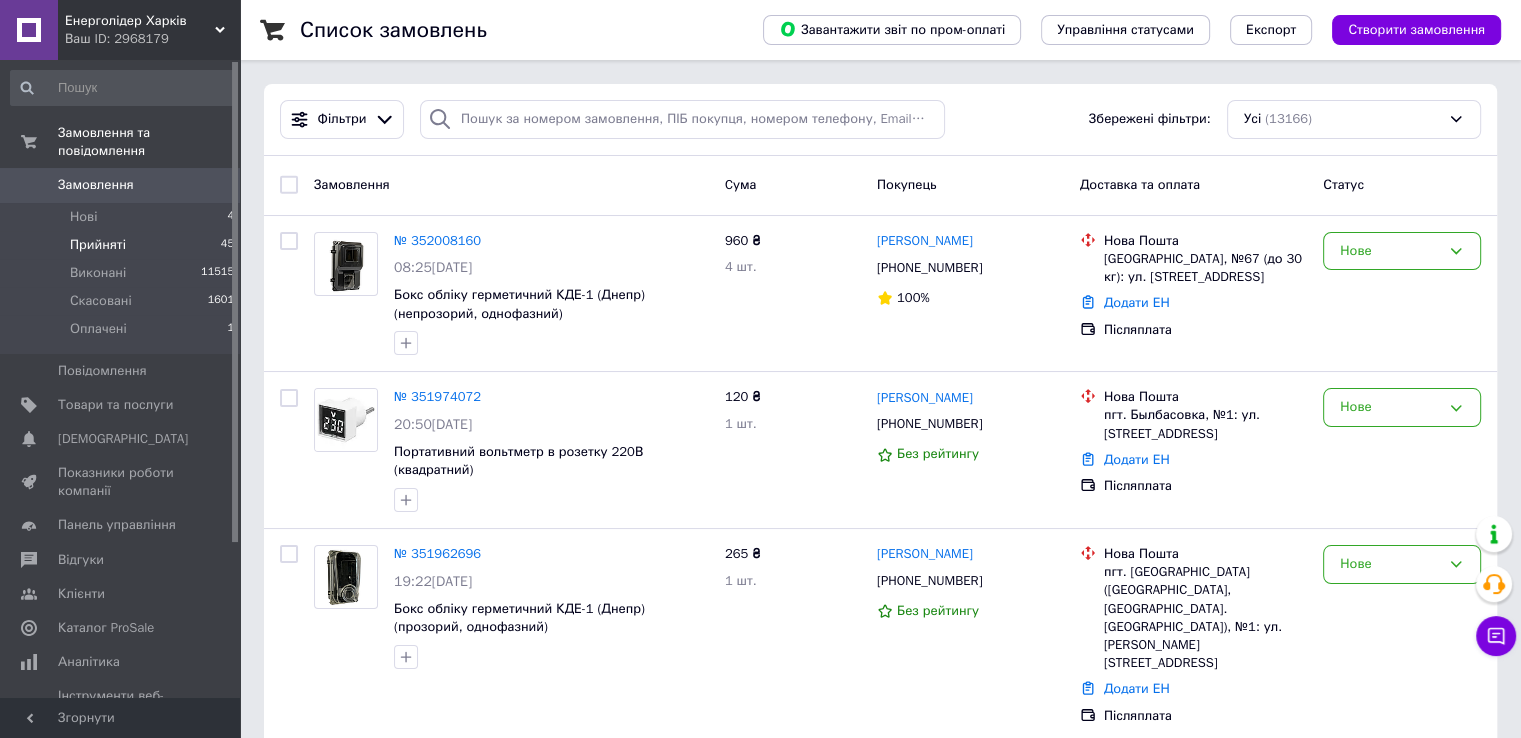 click on "Прийняті 45" at bounding box center [123, 245] 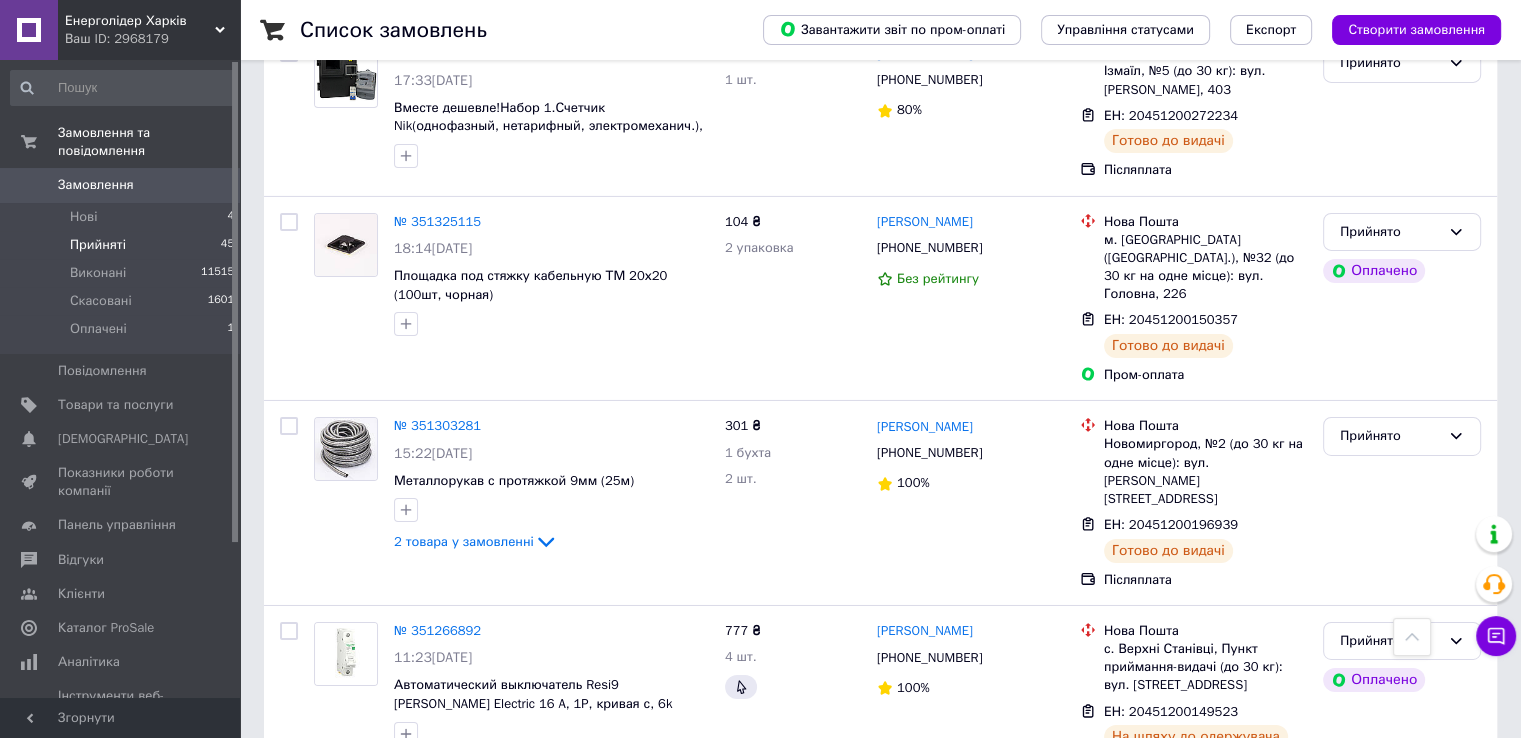 scroll, scrollTop: 7000, scrollLeft: 0, axis: vertical 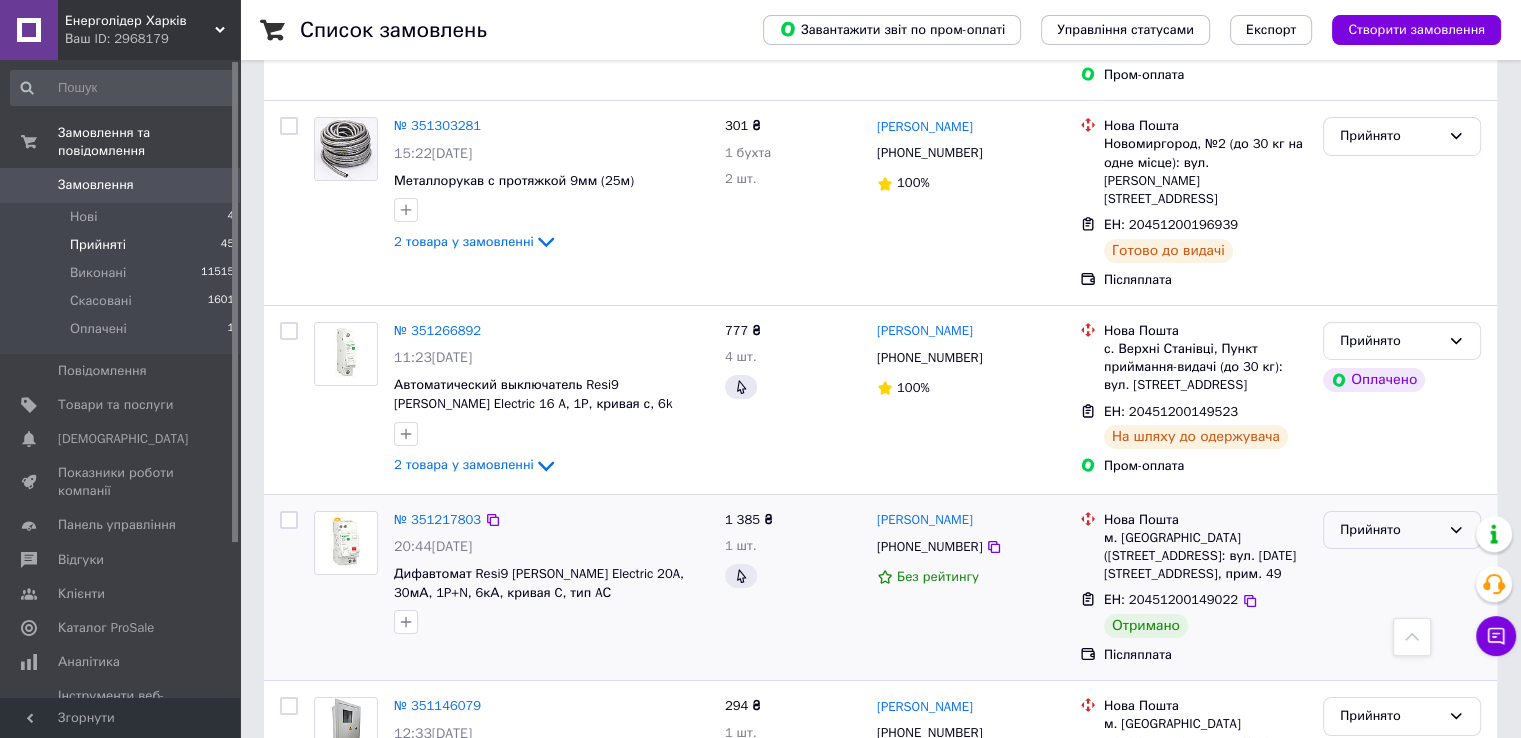 click on "Прийнято" at bounding box center (1402, 530) 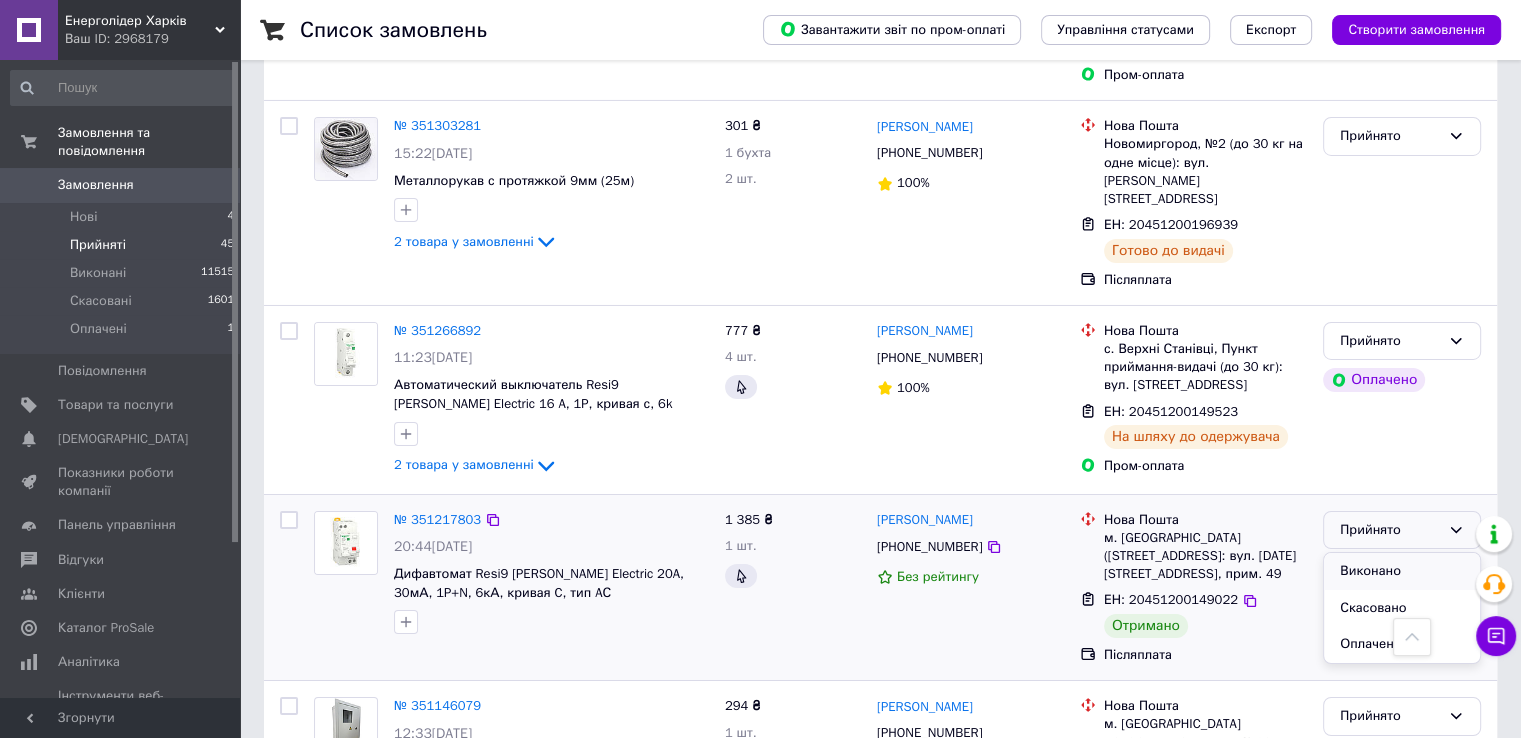 click on "Виконано" at bounding box center (1402, 571) 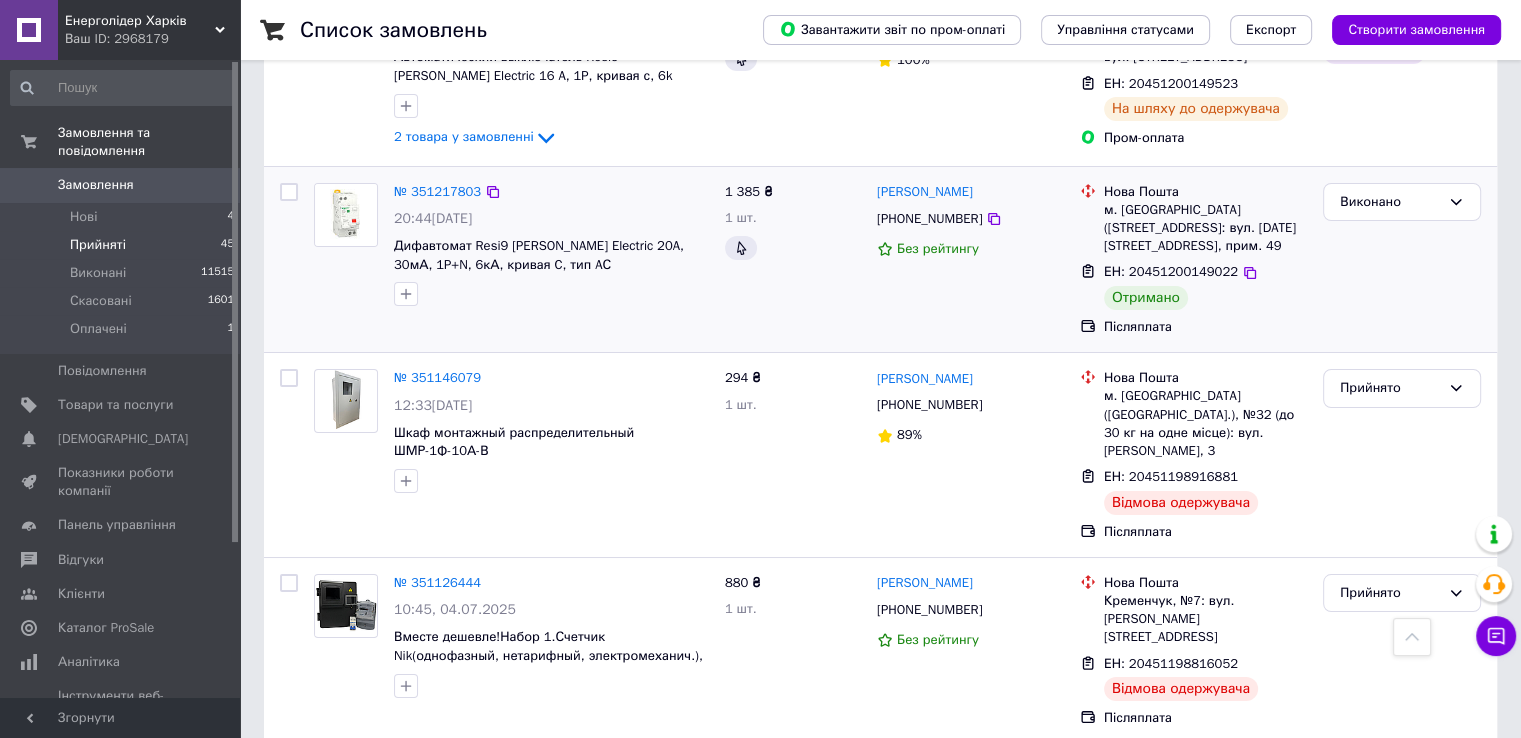 scroll, scrollTop: 7500, scrollLeft: 0, axis: vertical 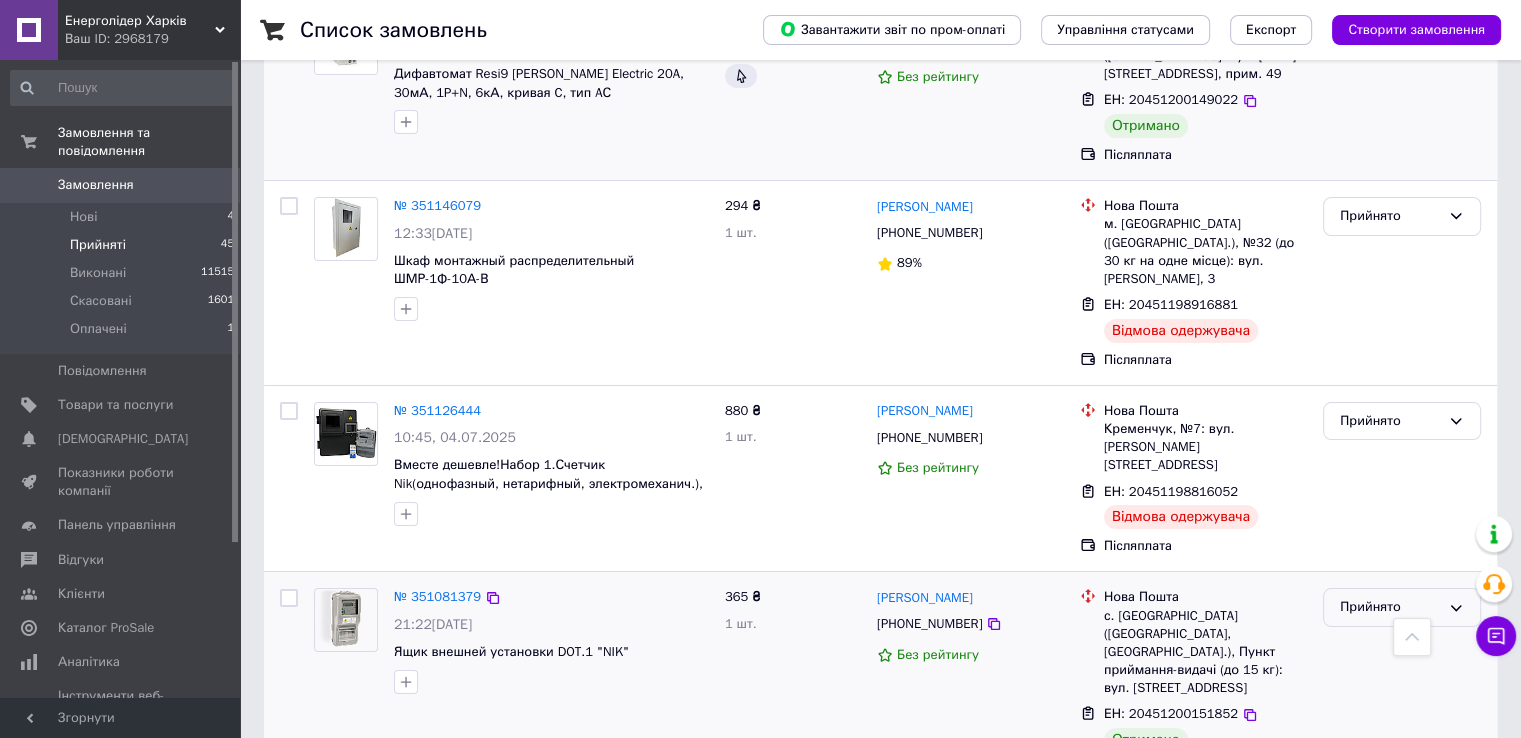click on "Прийнято" at bounding box center [1390, 607] 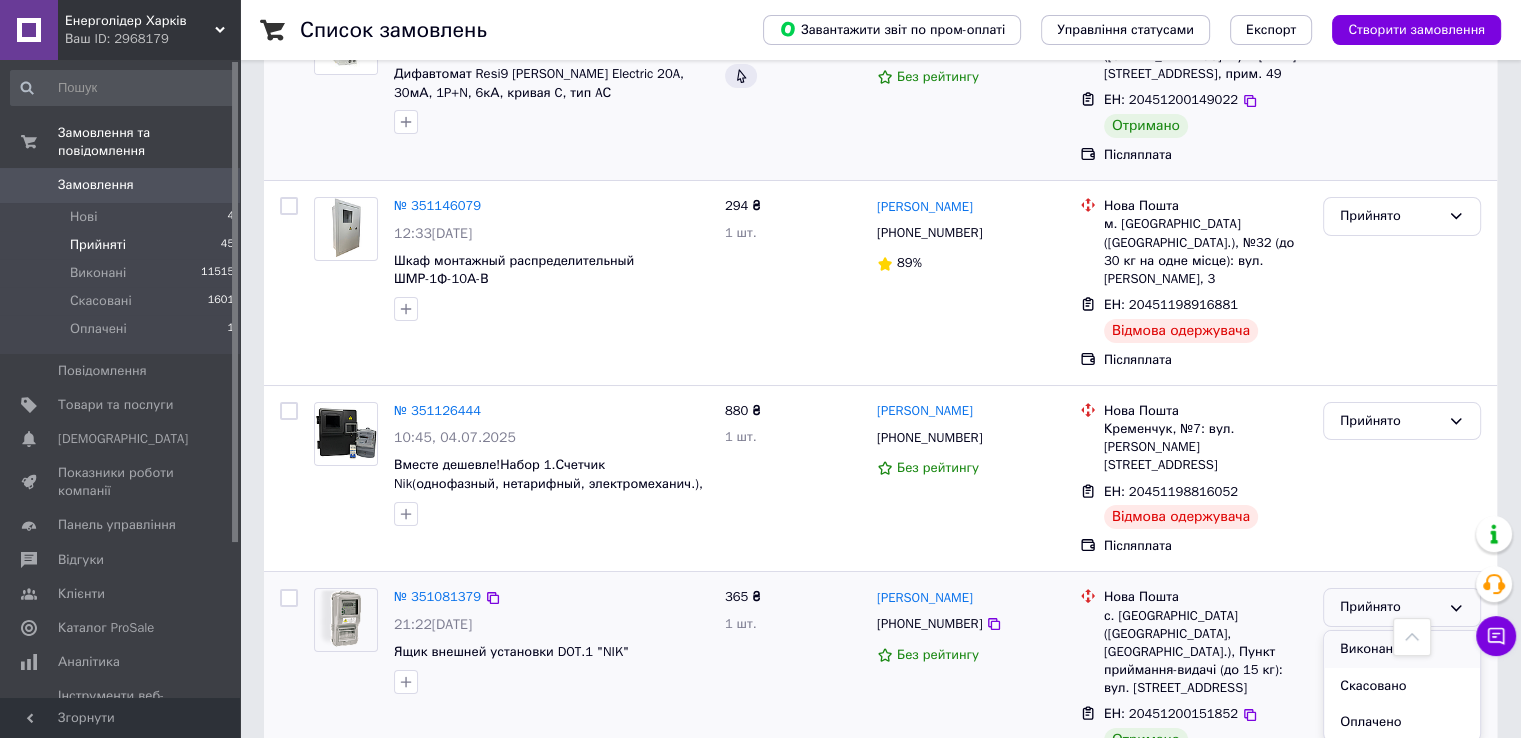 click on "Виконано" at bounding box center [1402, 649] 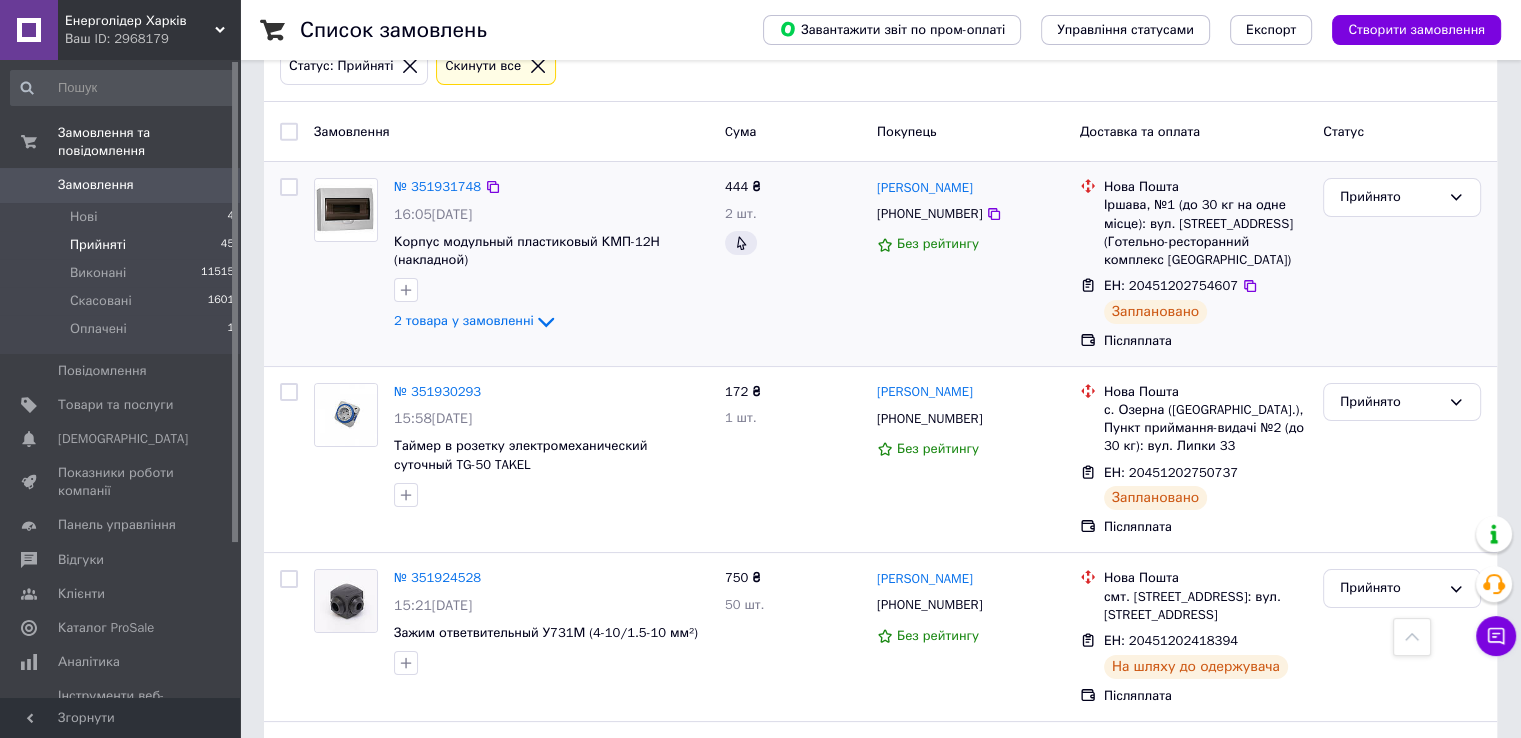 scroll, scrollTop: 0, scrollLeft: 0, axis: both 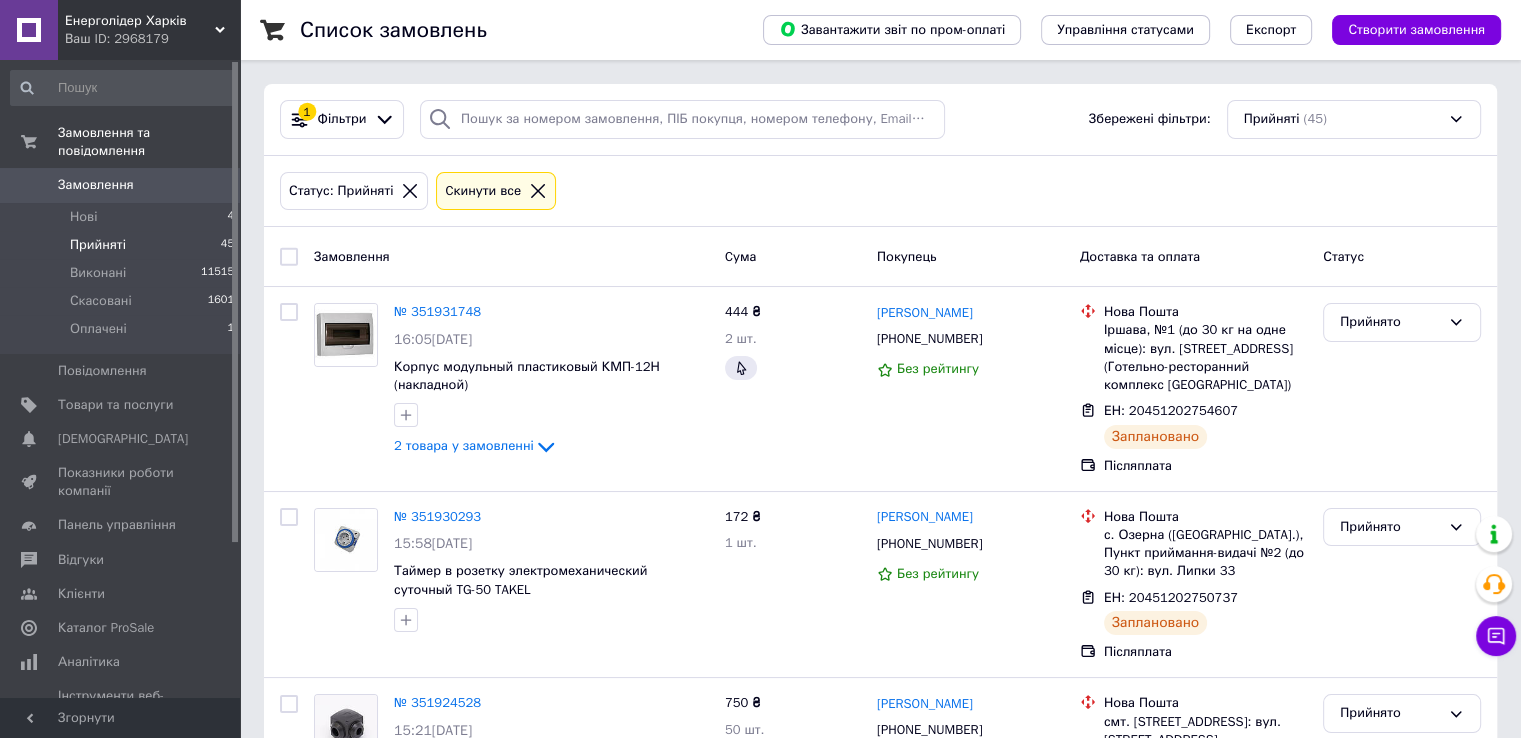 click on "0" at bounding box center (212, 185) 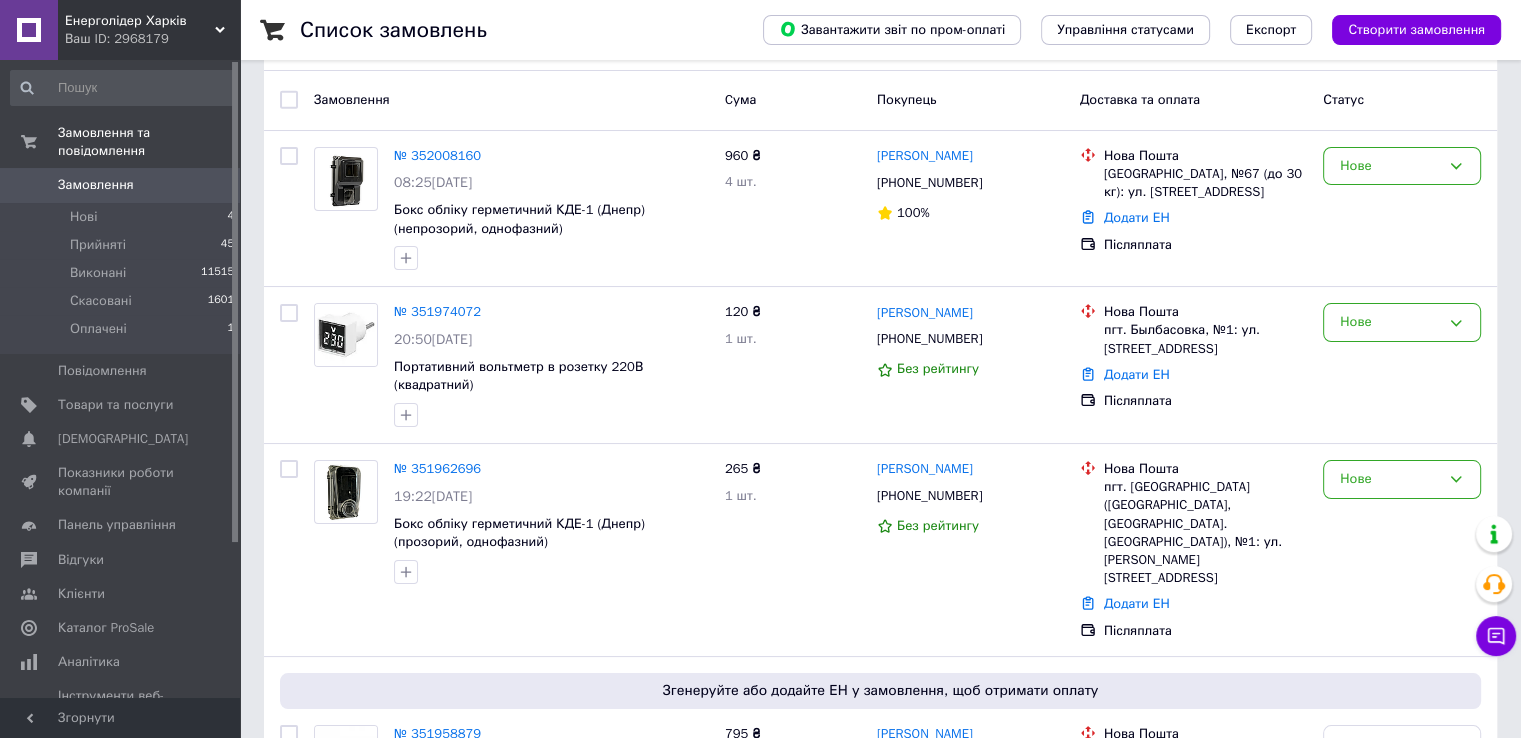 scroll, scrollTop: 0, scrollLeft: 0, axis: both 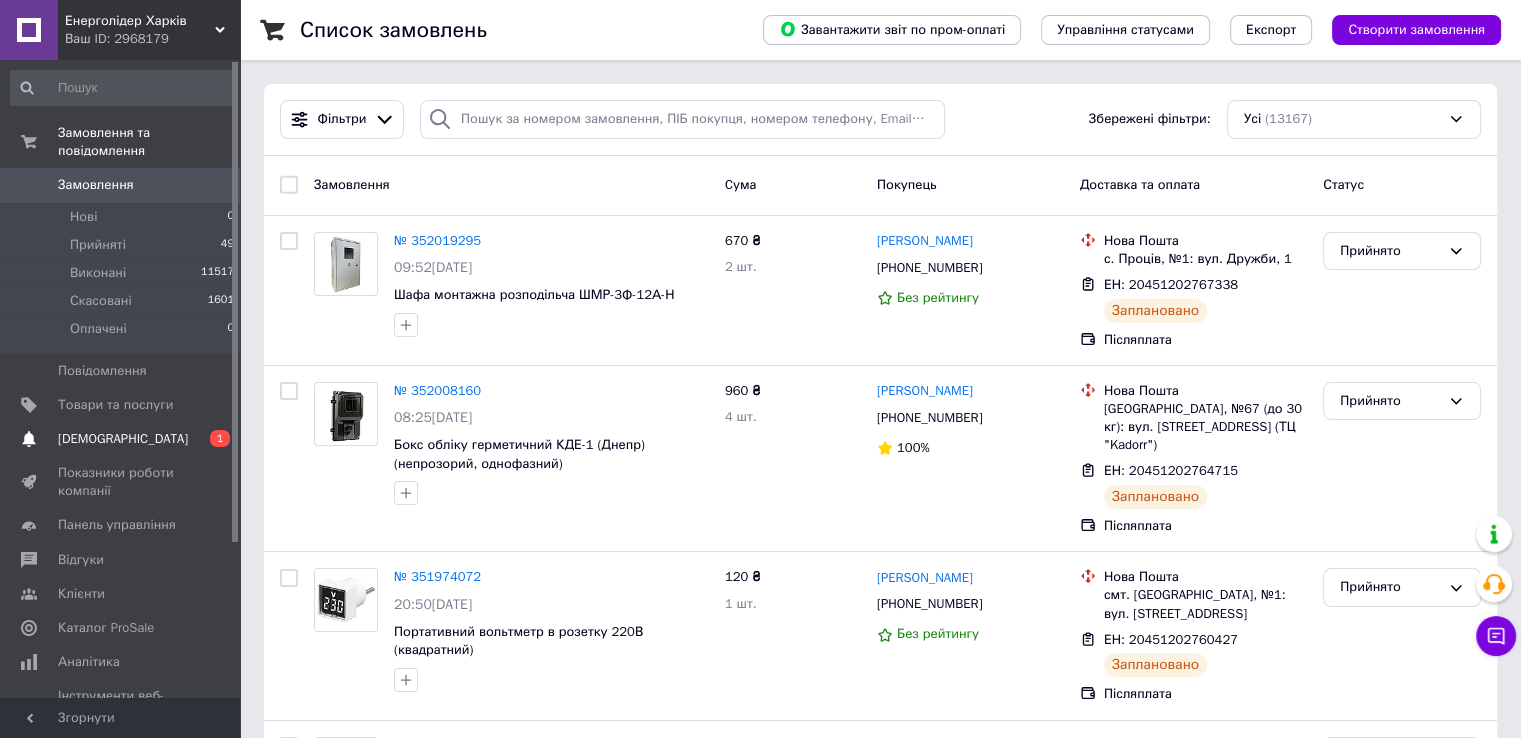 click on "[DEMOGRAPHIC_DATA]" at bounding box center [121, 439] 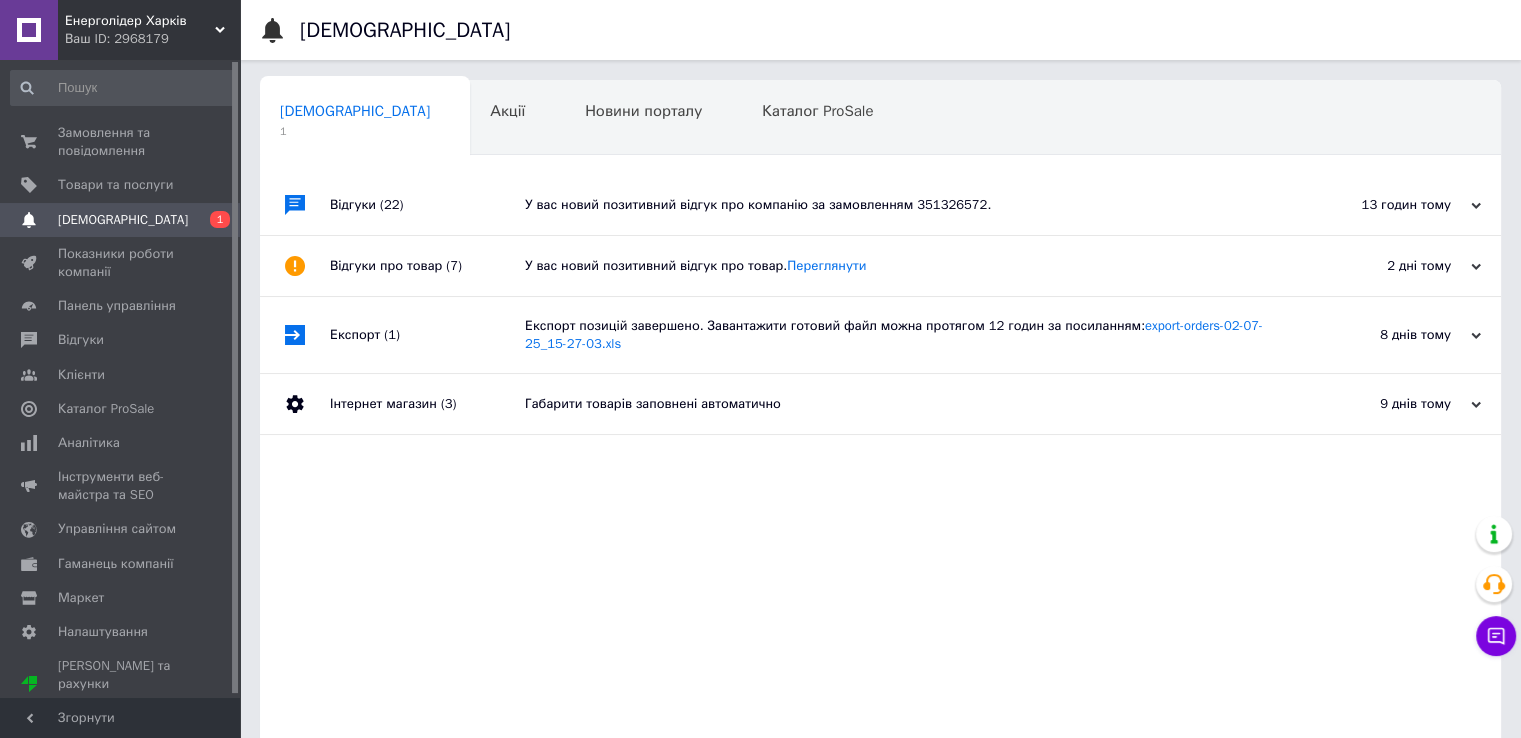 click on "13 годин тому" at bounding box center (1381, 205) 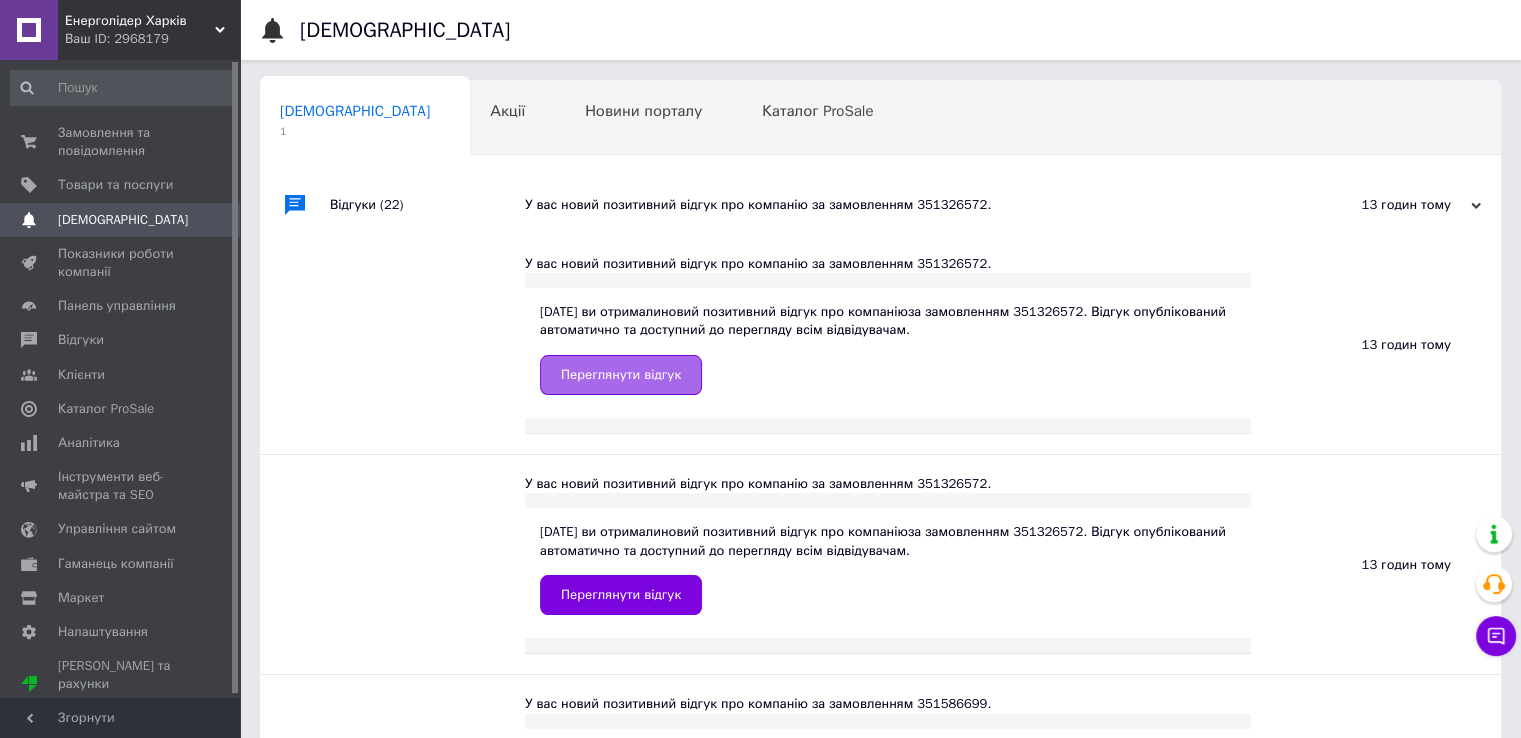click on "Переглянути відгук" at bounding box center (621, 375) 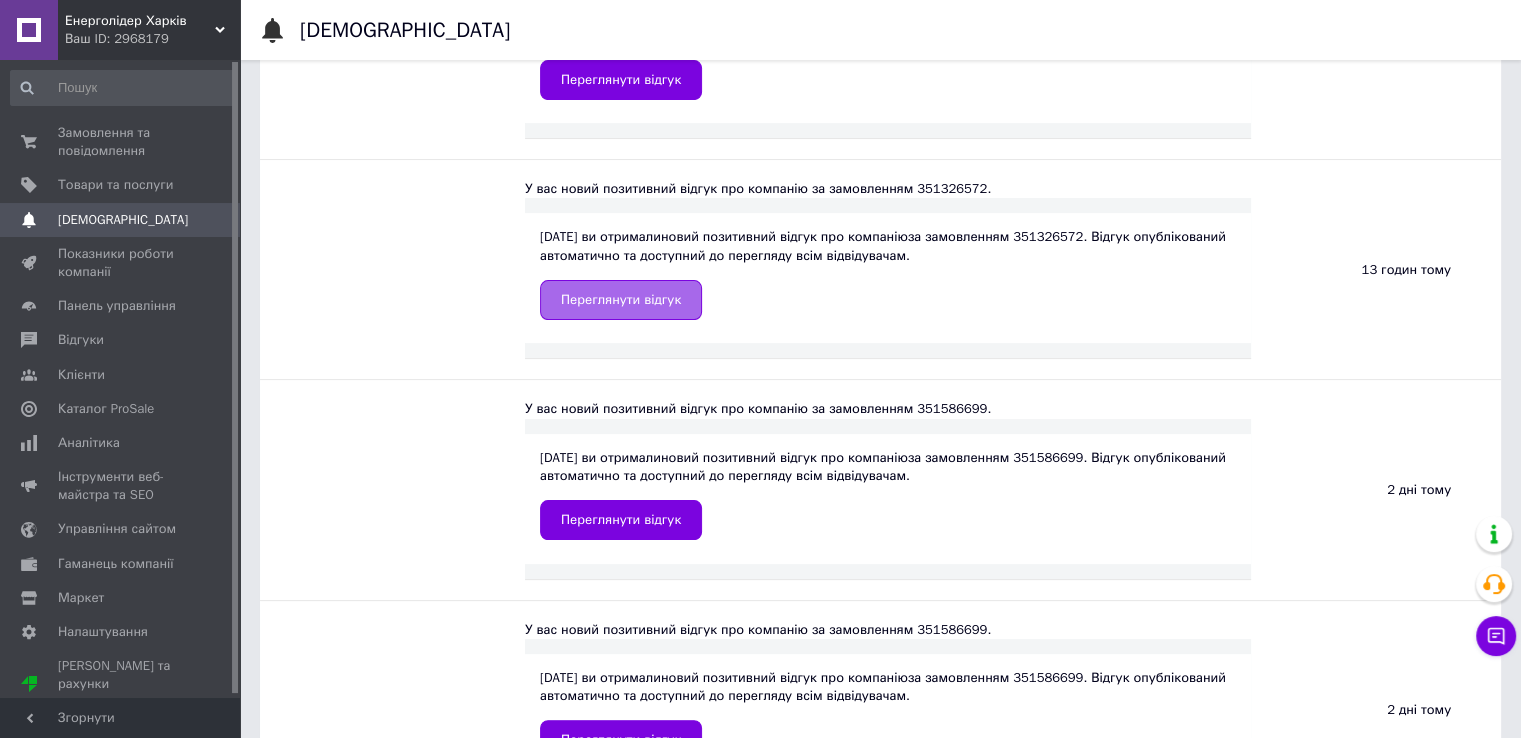 scroll, scrollTop: 300, scrollLeft: 0, axis: vertical 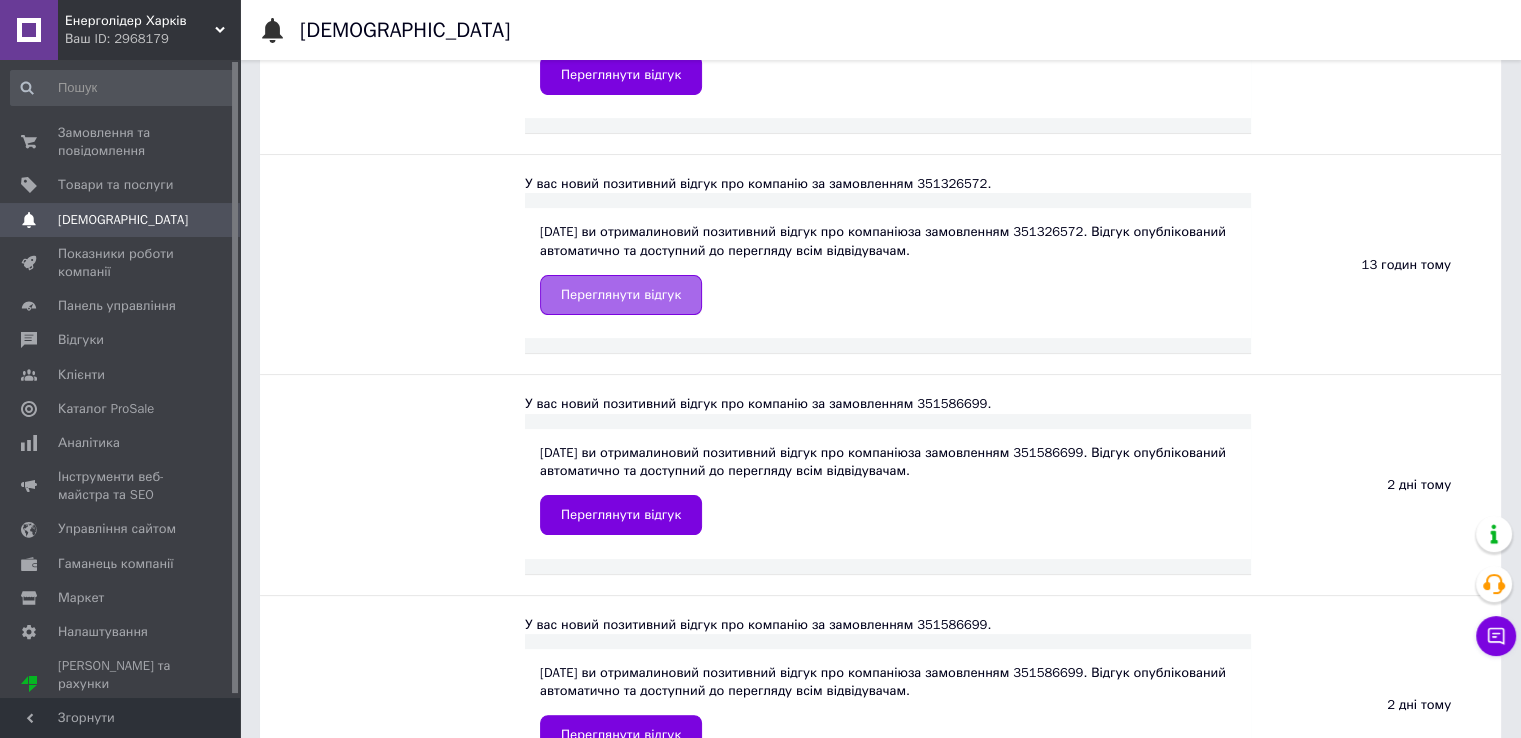 click on "Переглянути відгук" at bounding box center (621, 295) 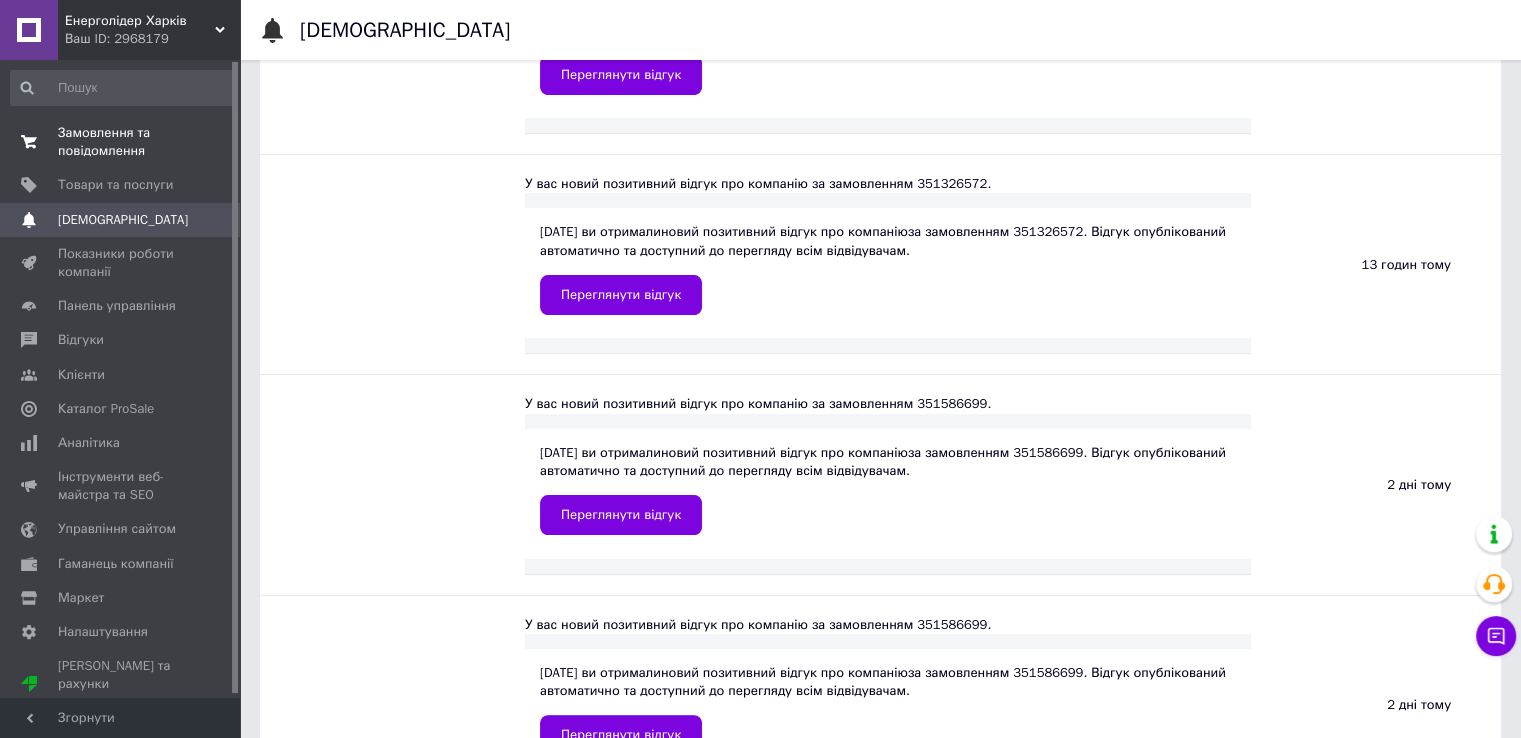 click on "Замовлення та повідомлення 0 0" at bounding box center (123, 142) 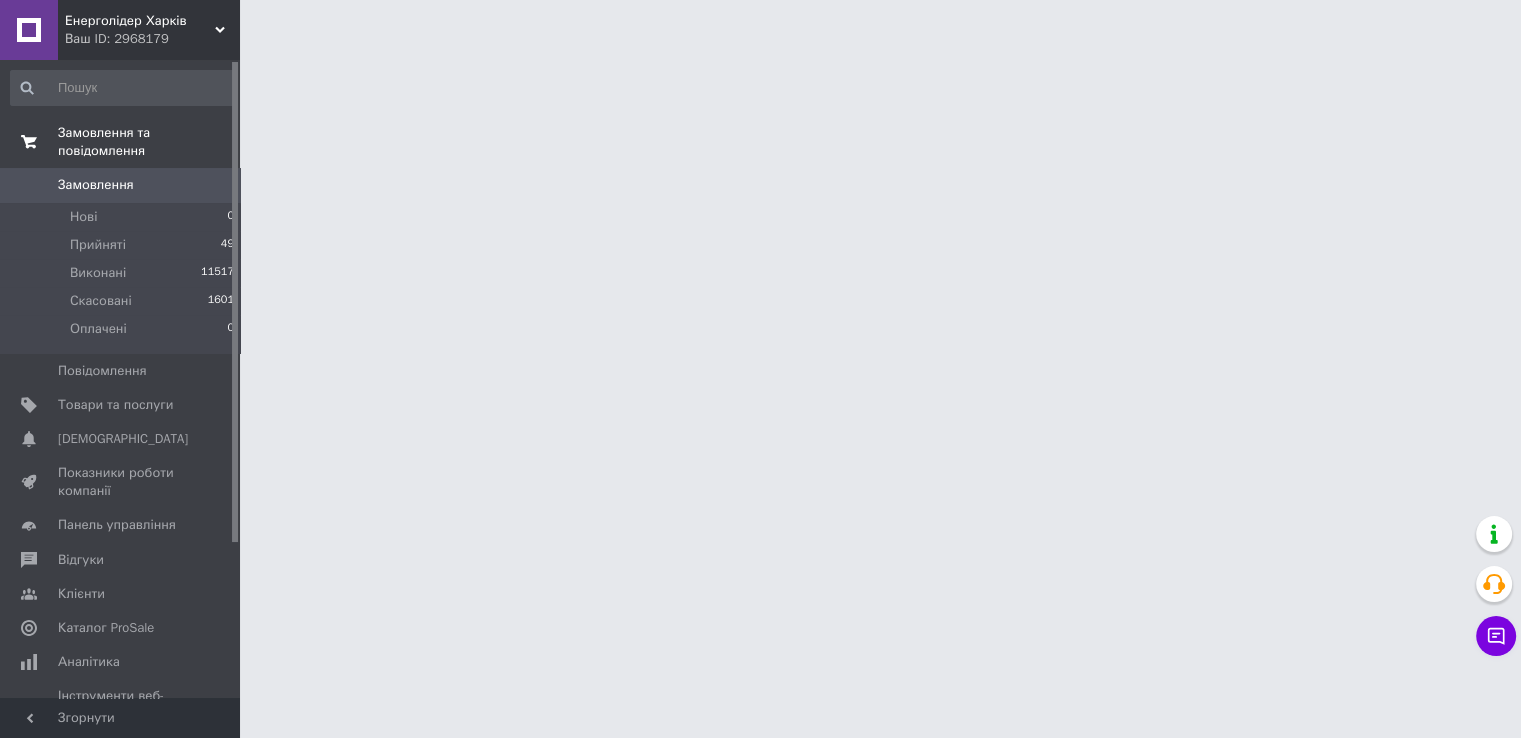 scroll, scrollTop: 0, scrollLeft: 0, axis: both 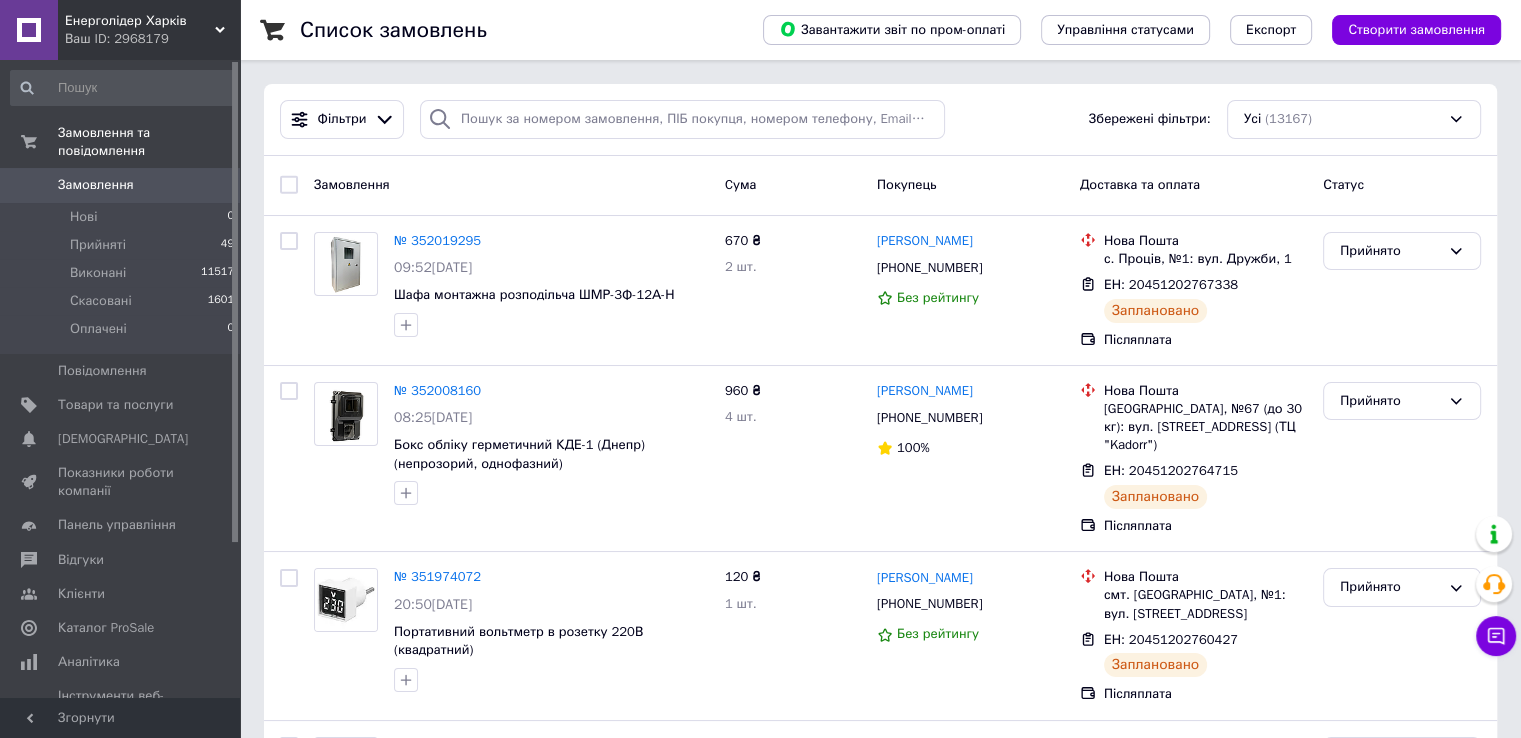 click on "Замовлення" at bounding box center (121, 185) 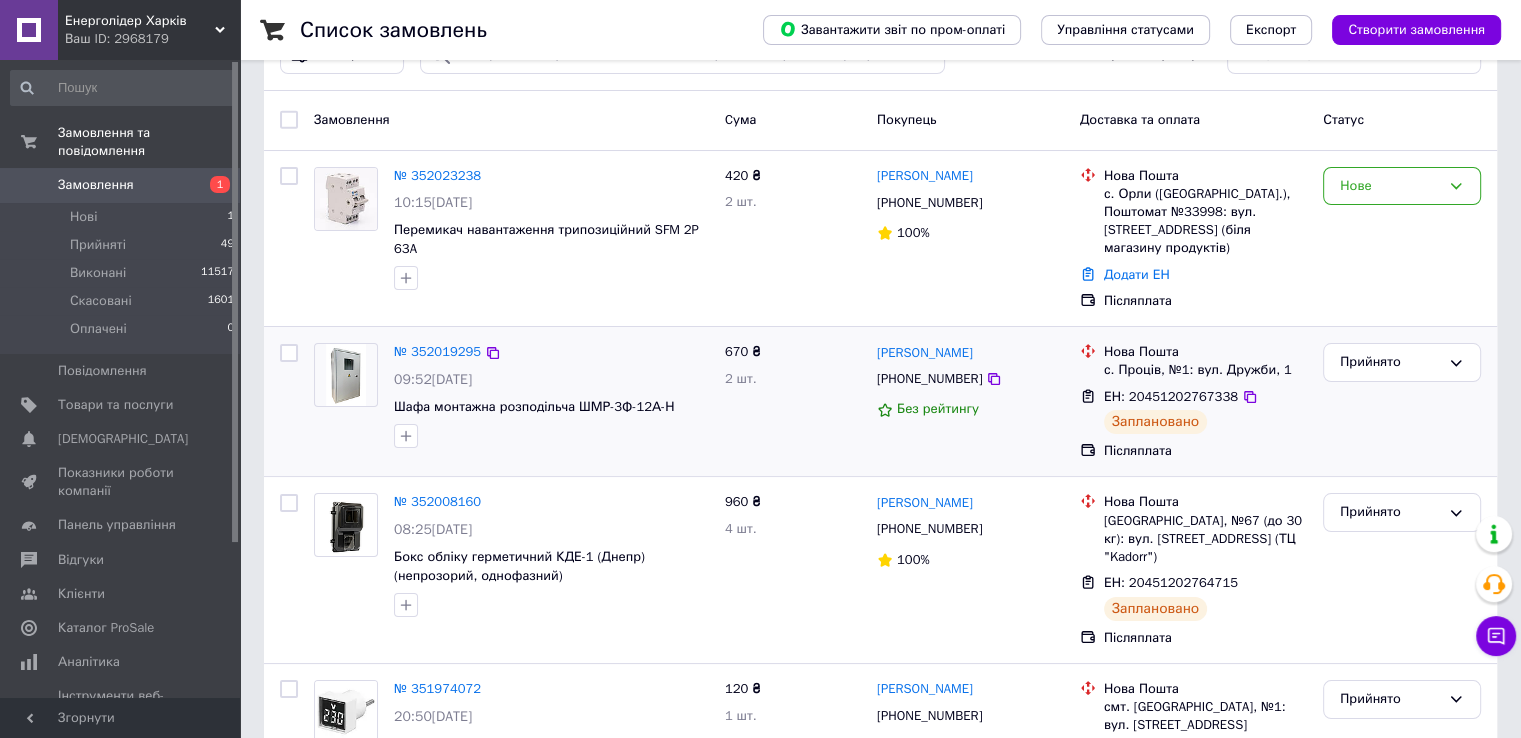scroll, scrollTop: 100, scrollLeft: 0, axis: vertical 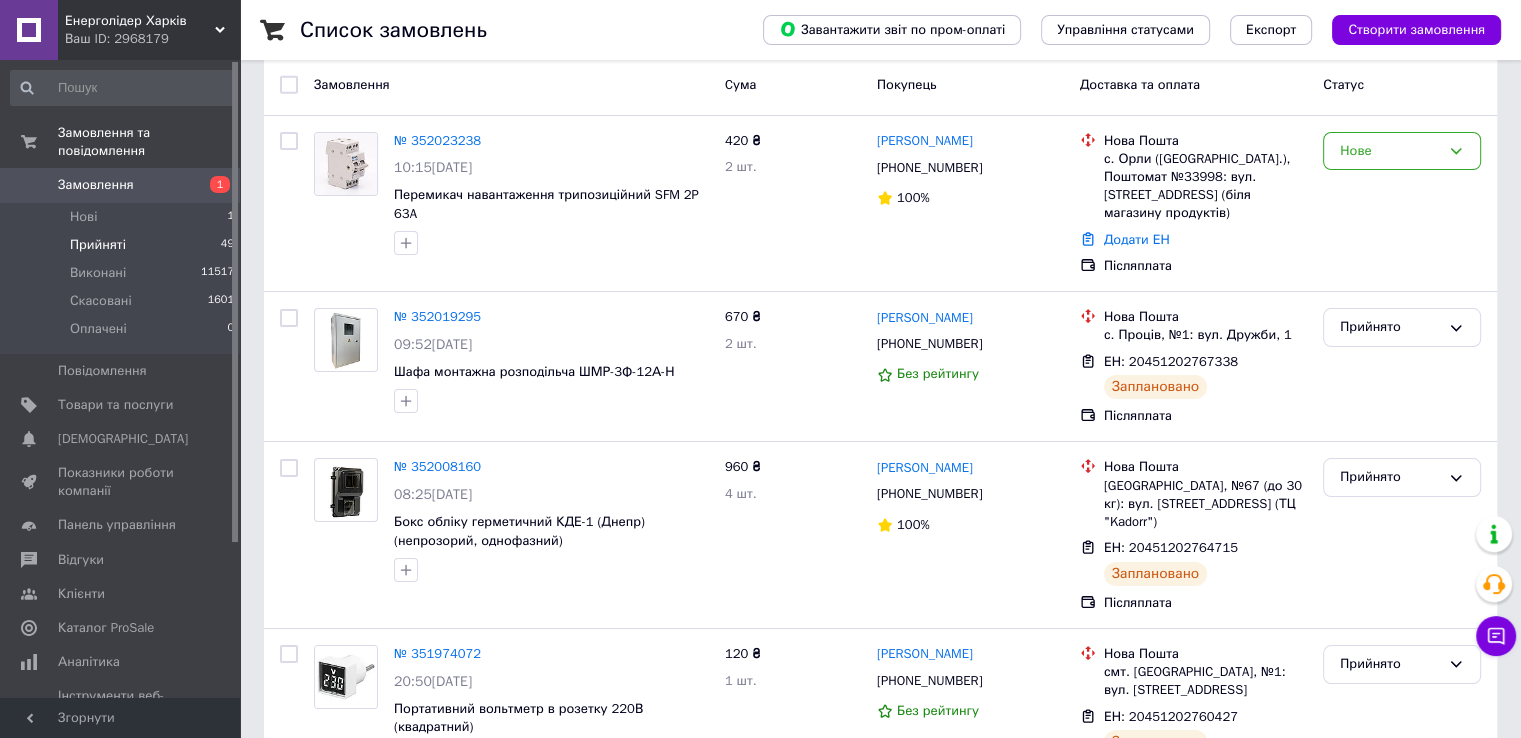 click on "Прийняті" at bounding box center [98, 245] 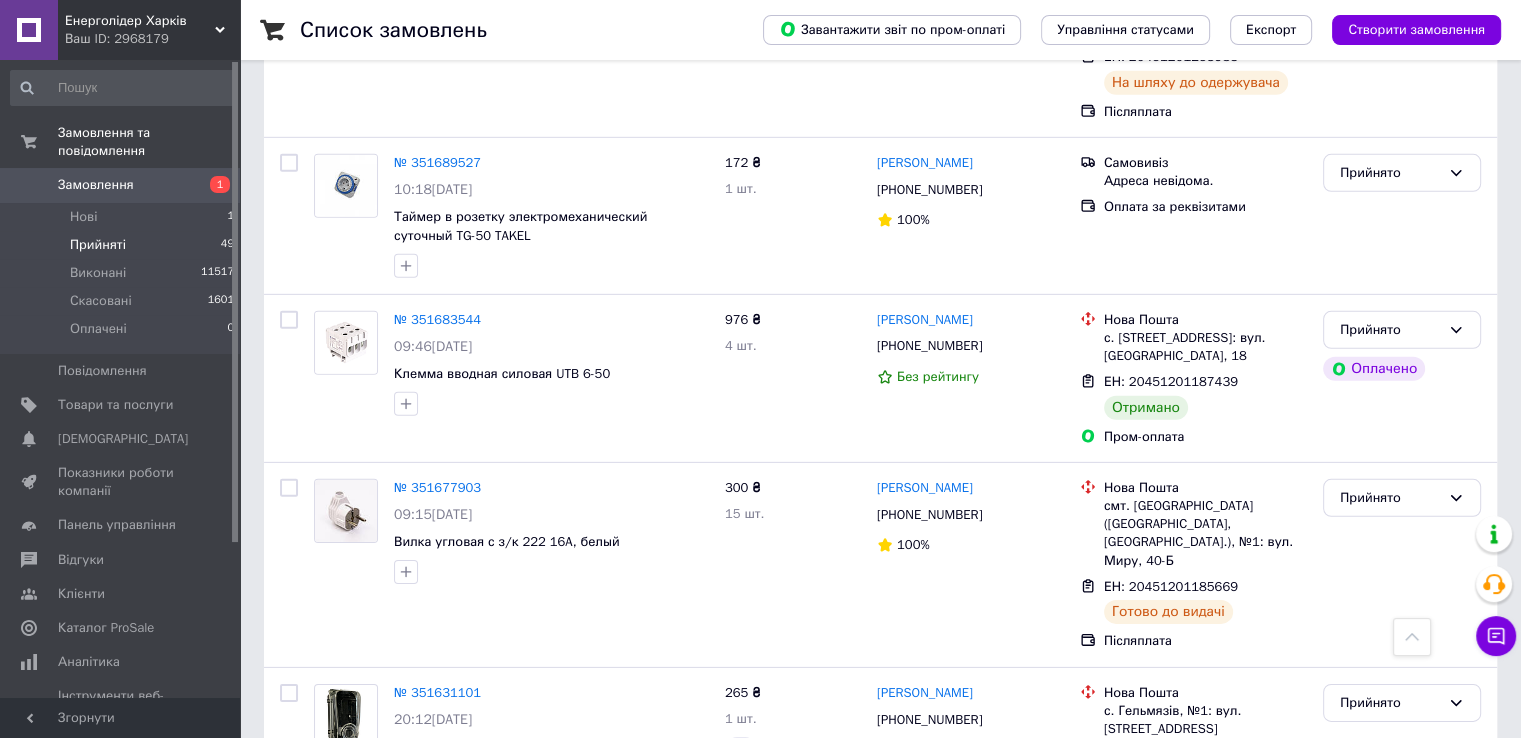 scroll, scrollTop: 5900, scrollLeft: 0, axis: vertical 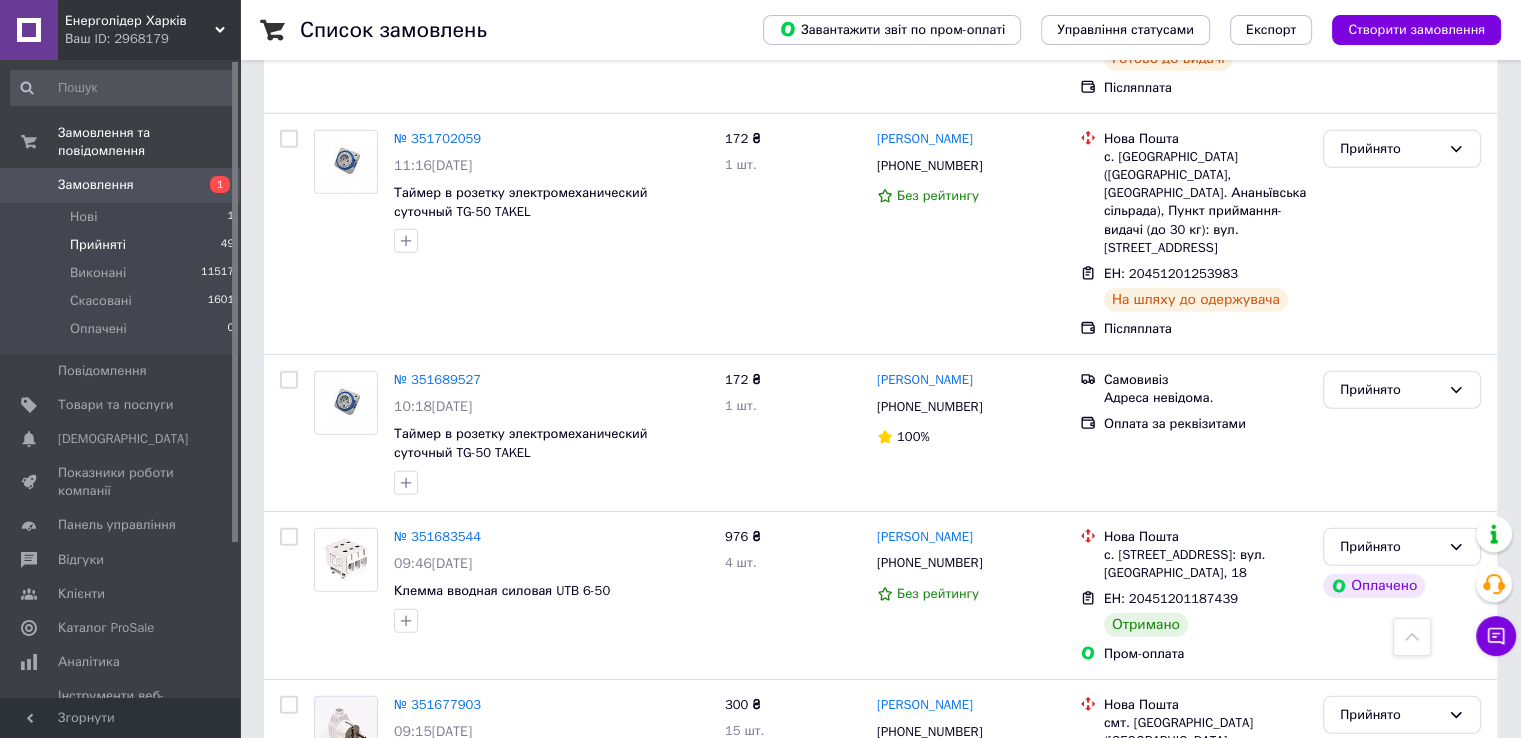 click on "Прийнято" at bounding box center (1390, 920) 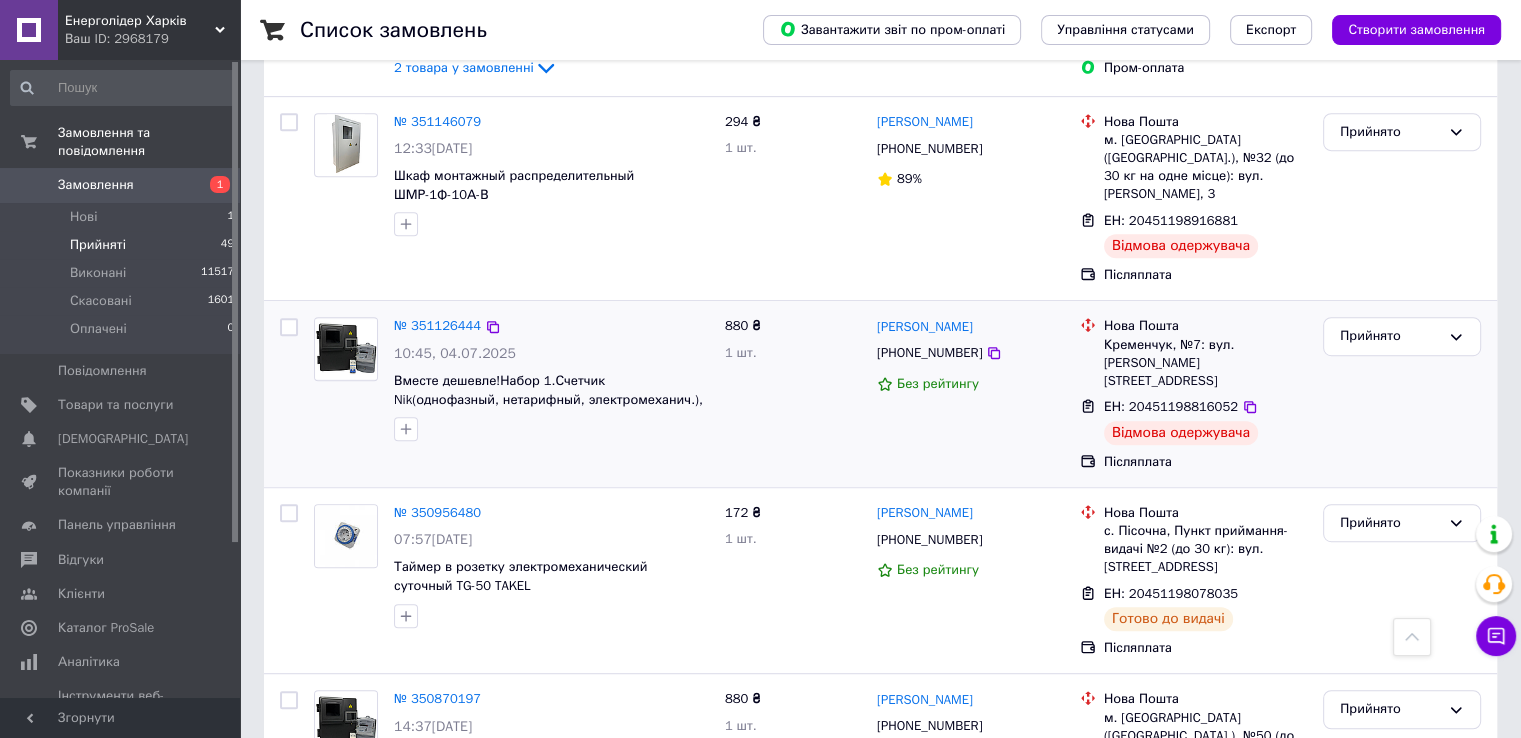 scroll, scrollTop: 8696, scrollLeft: 0, axis: vertical 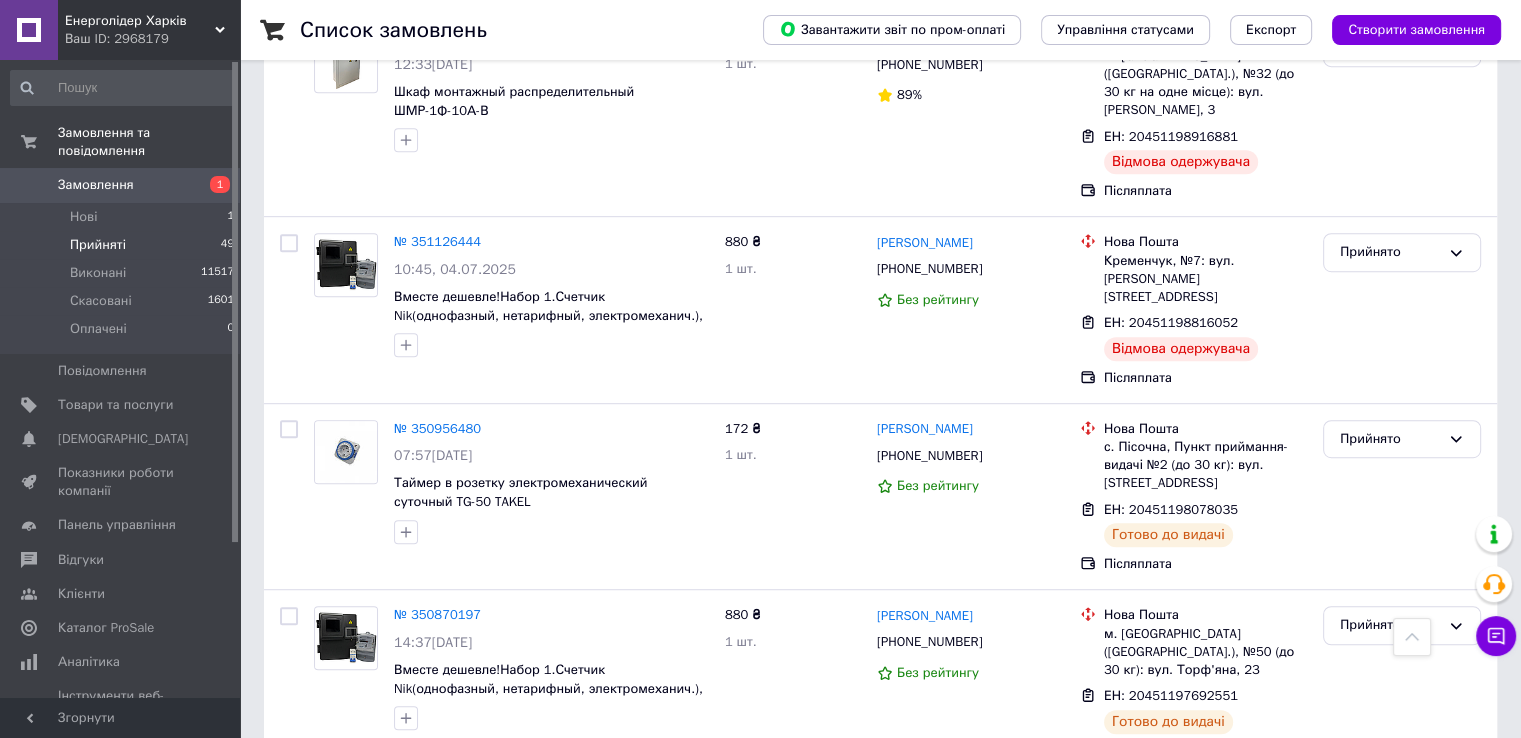 click on "Замовлення" at bounding box center [121, 185] 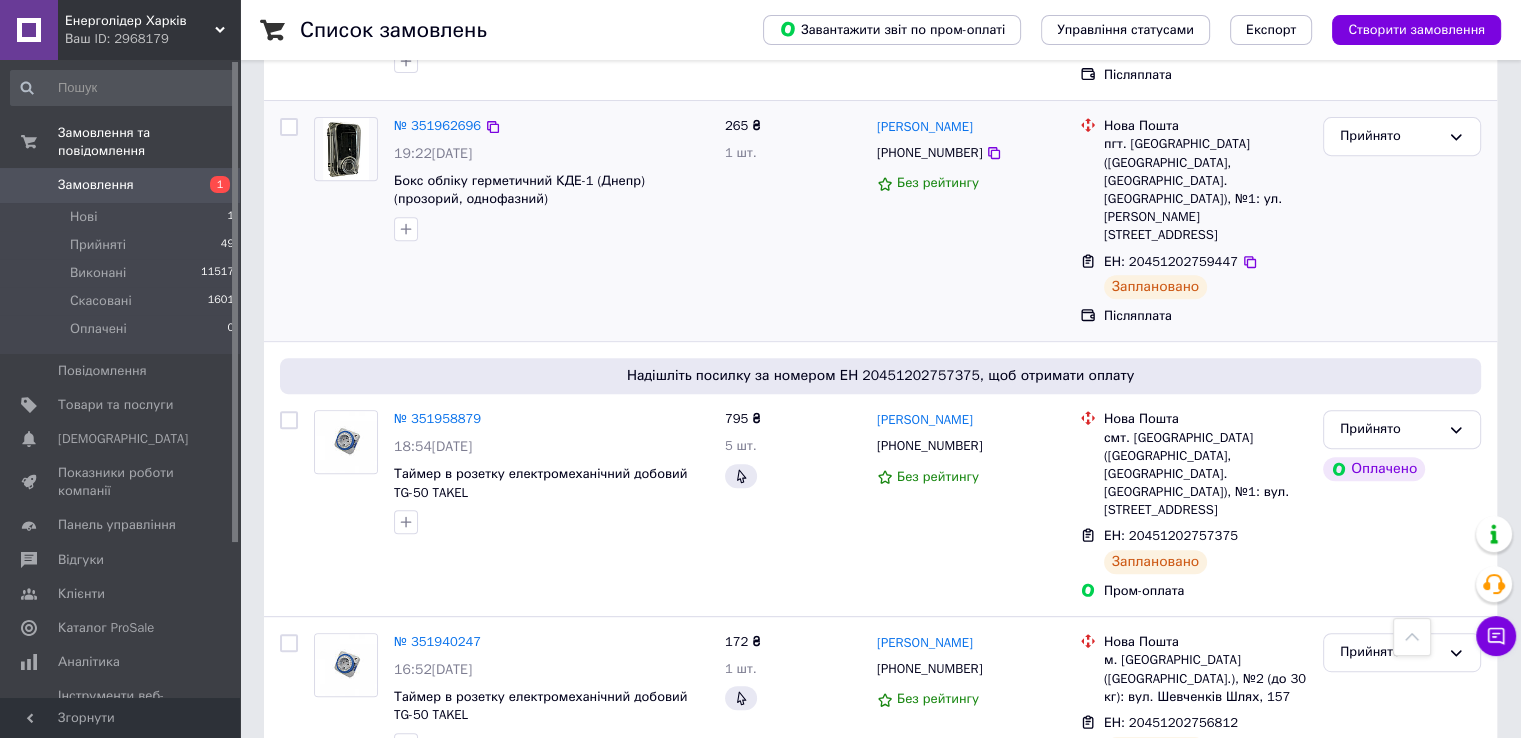 scroll, scrollTop: 900, scrollLeft: 0, axis: vertical 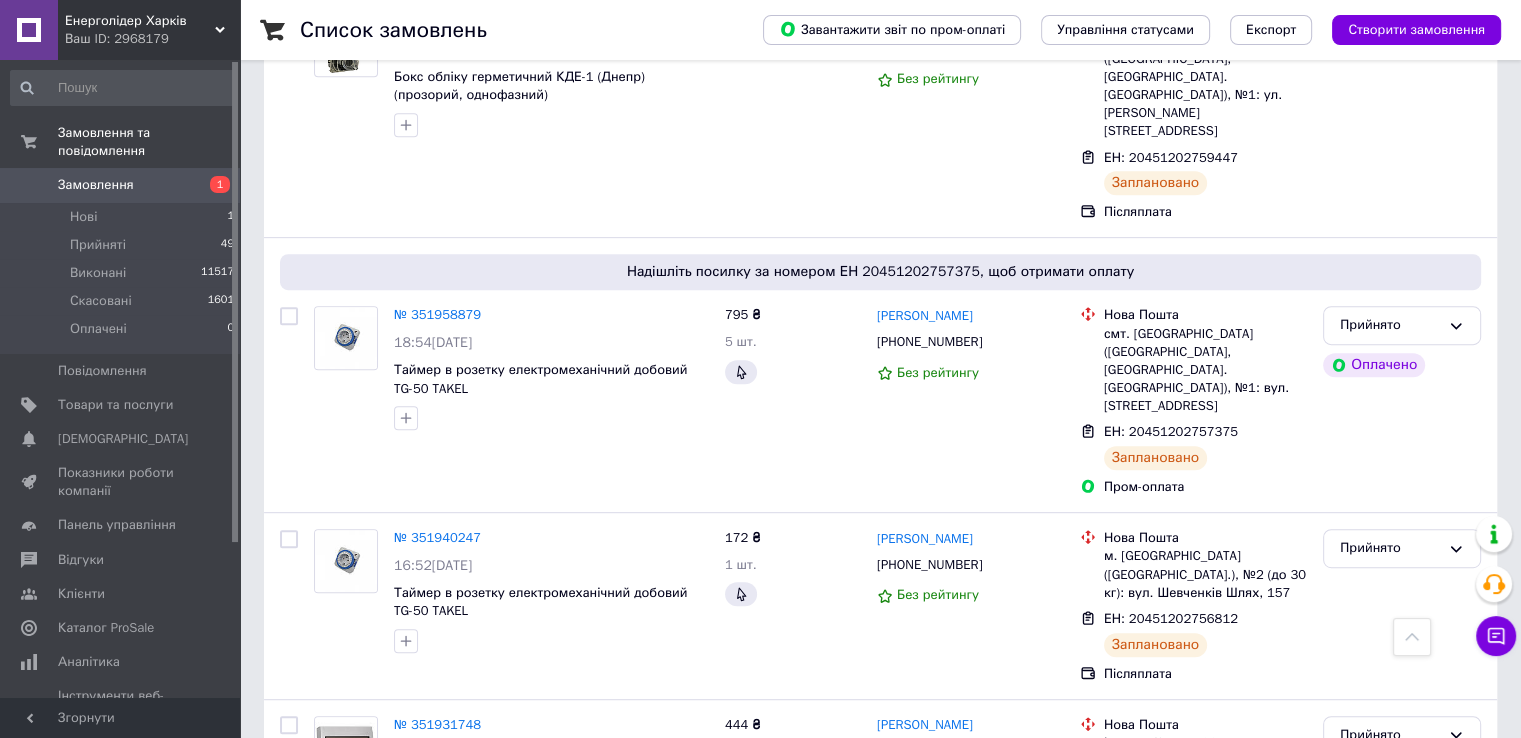 click on "Замовлення" at bounding box center (96, 185) 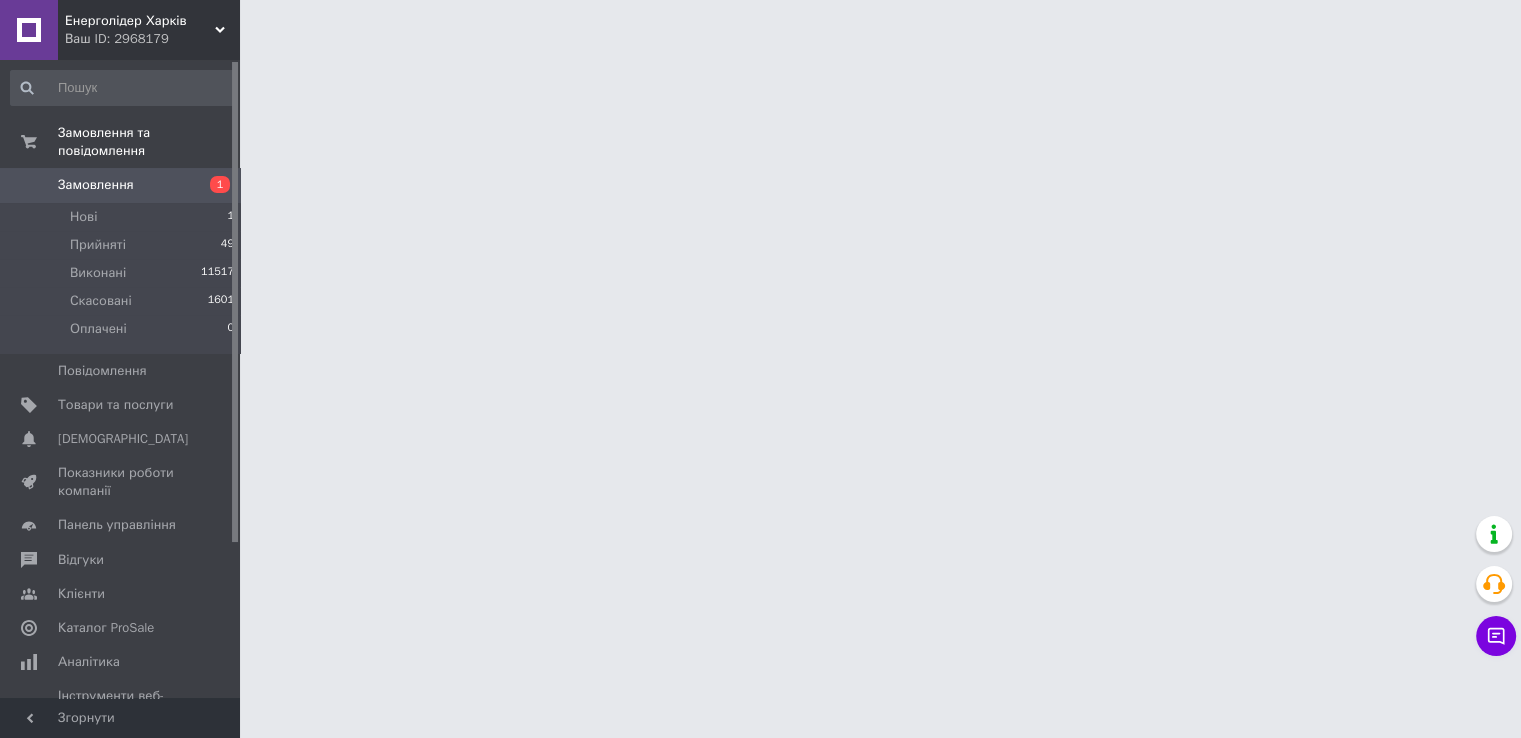 scroll, scrollTop: 0, scrollLeft: 0, axis: both 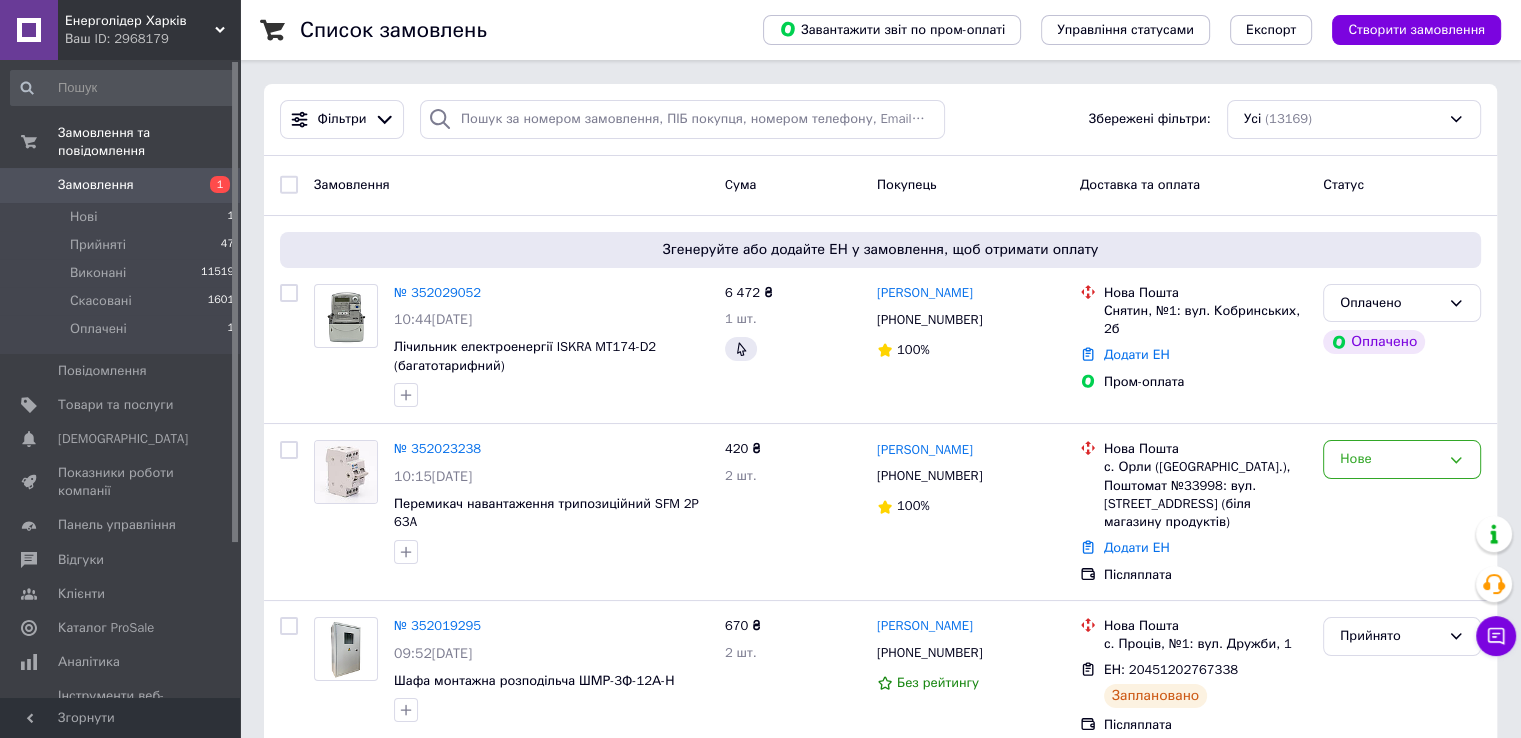 click on "Замовлення" at bounding box center (96, 185) 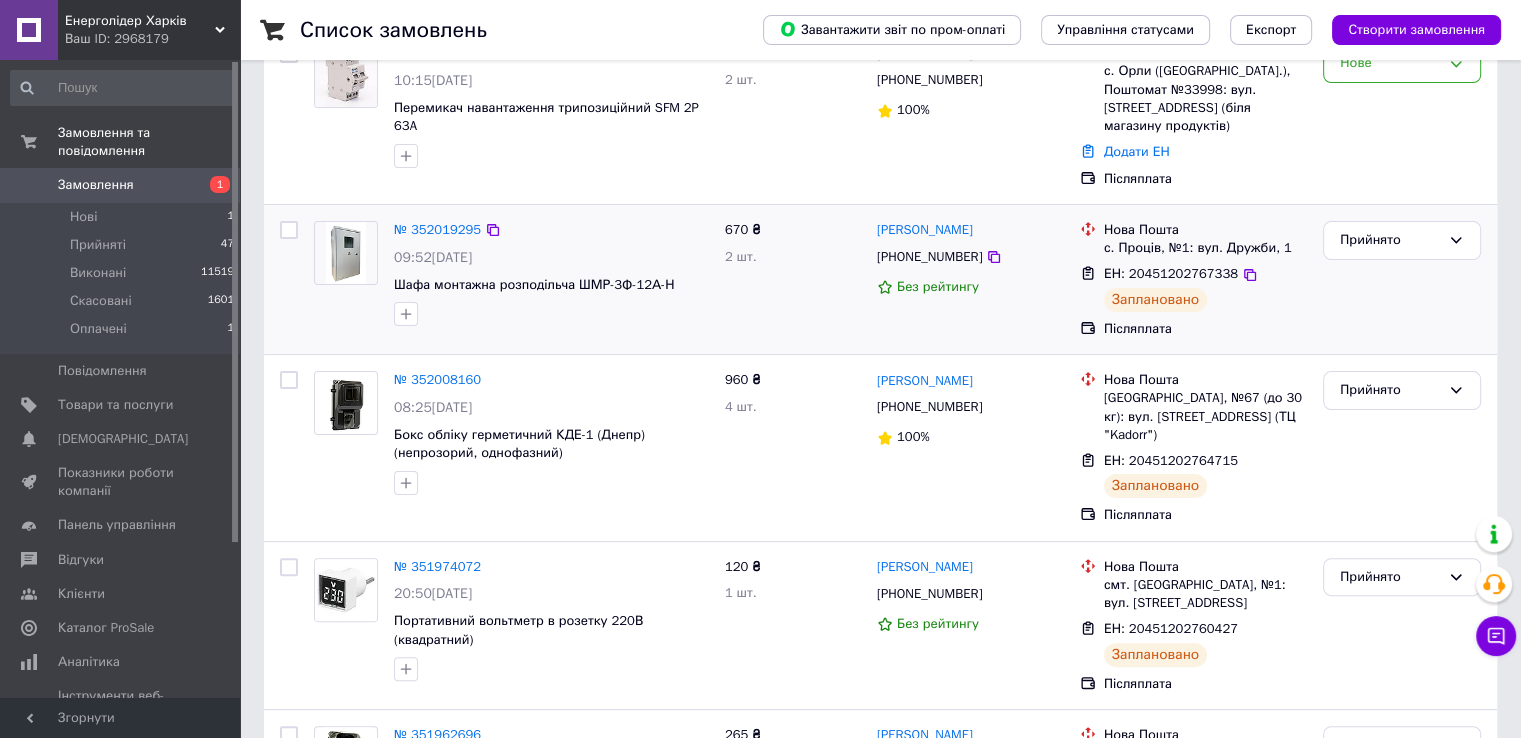 scroll, scrollTop: 400, scrollLeft: 0, axis: vertical 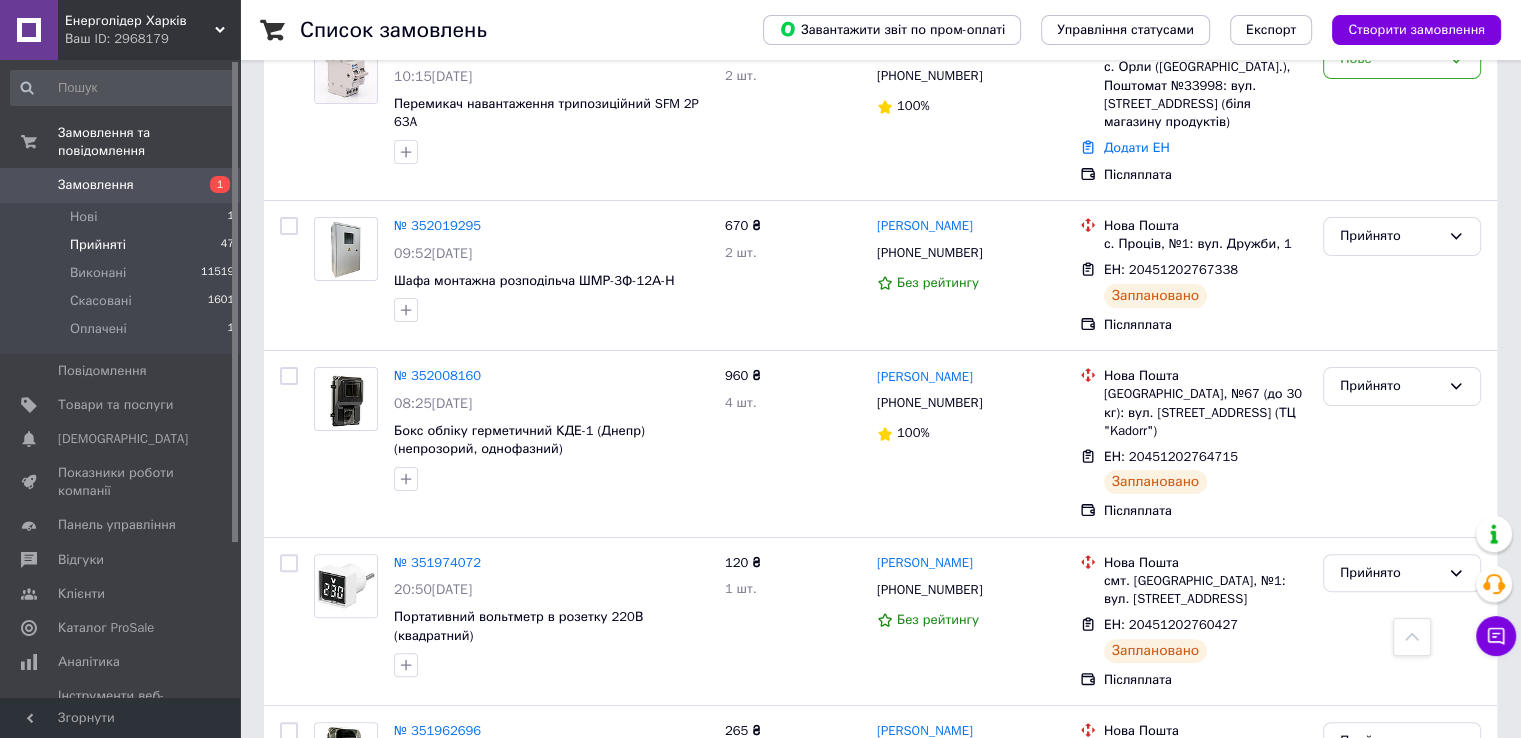 click on "Прийняті" at bounding box center (98, 245) 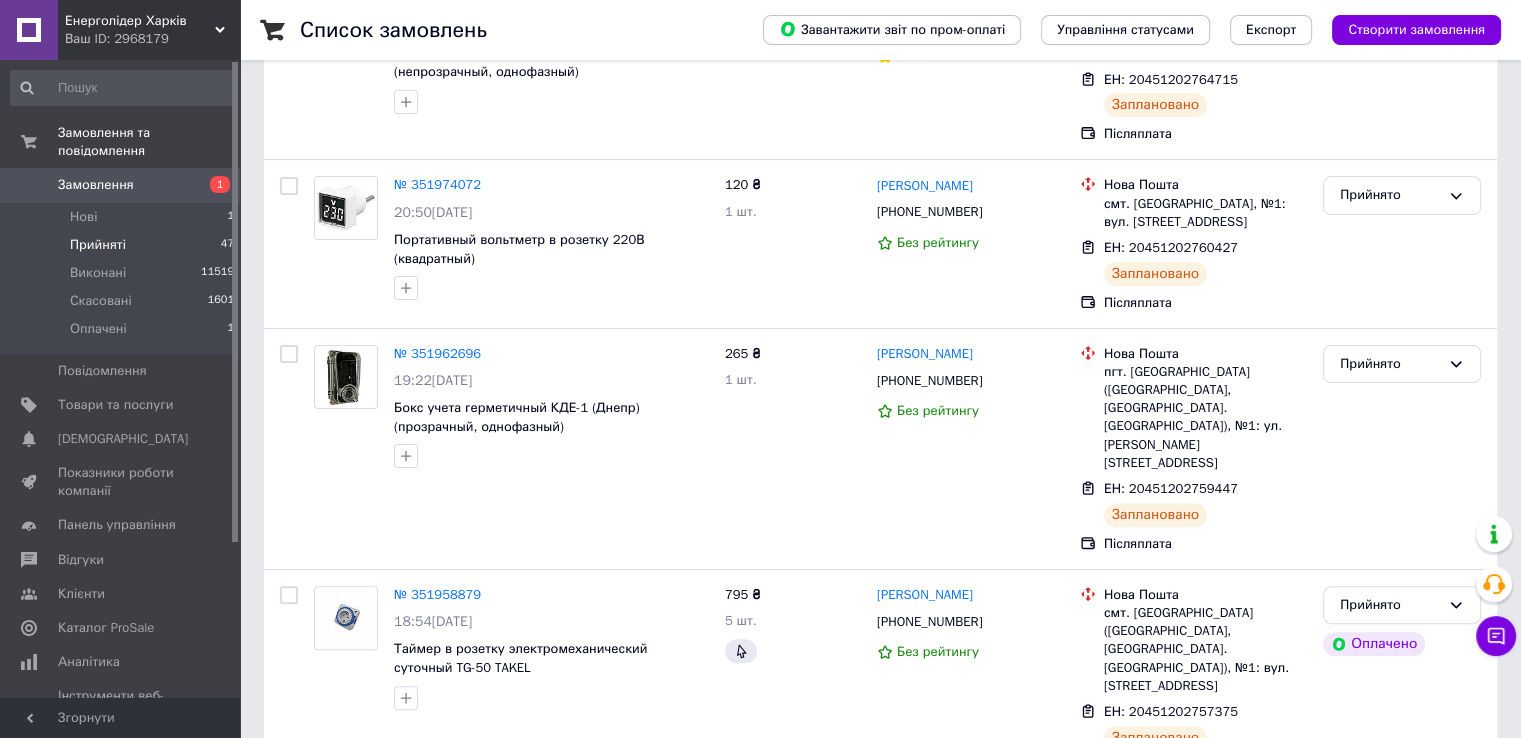 scroll, scrollTop: 0, scrollLeft: 0, axis: both 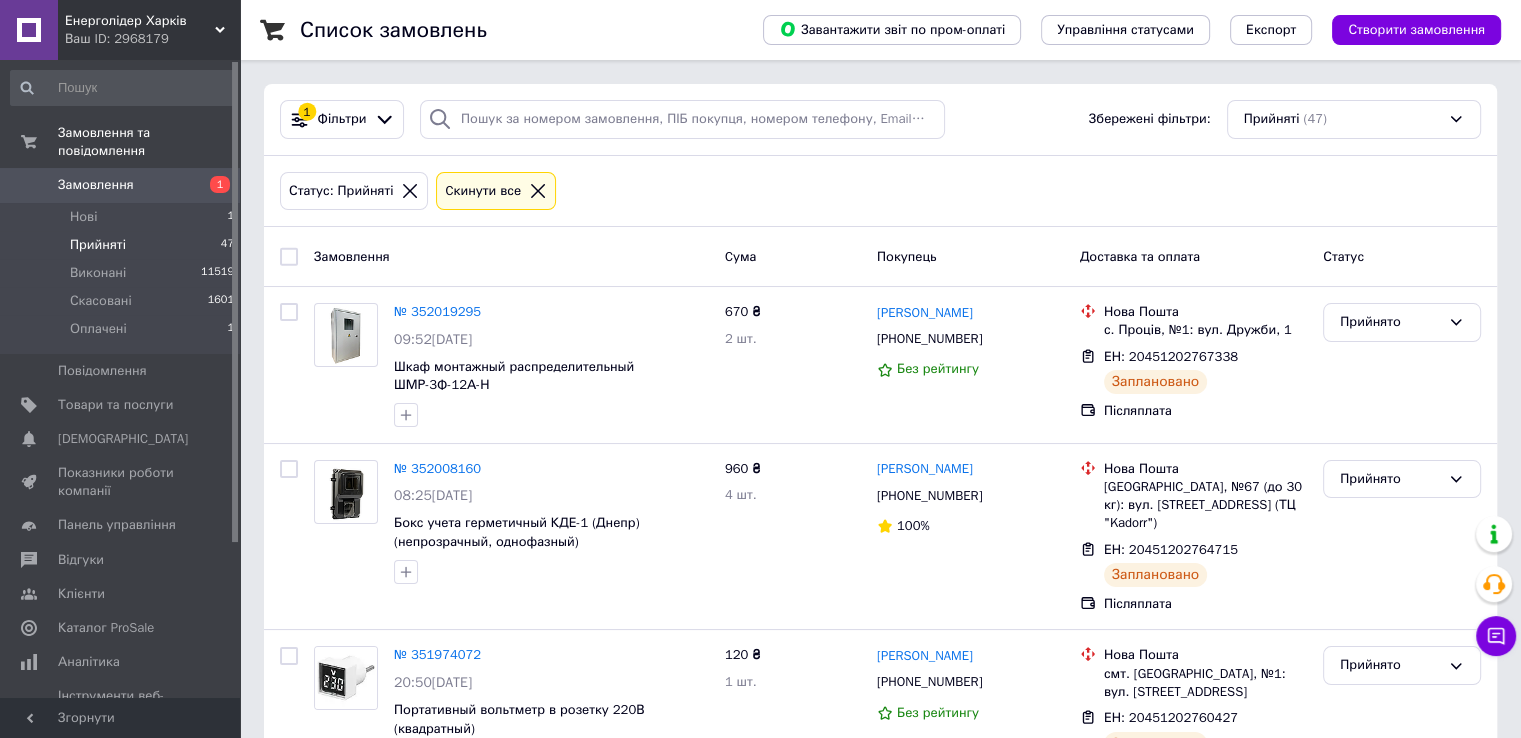 click on "Замовлення" at bounding box center (121, 185) 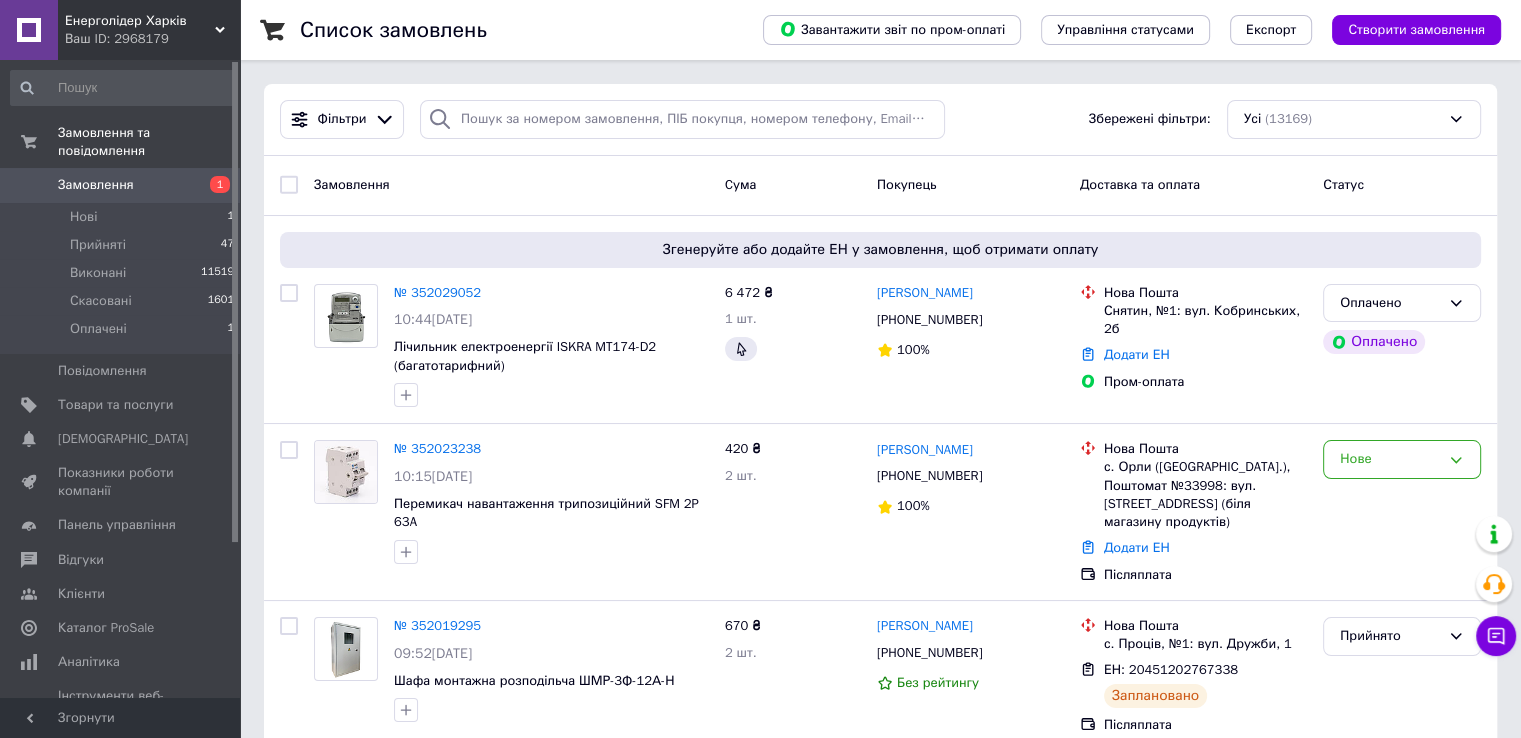 click on "Замовлення" at bounding box center (121, 185) 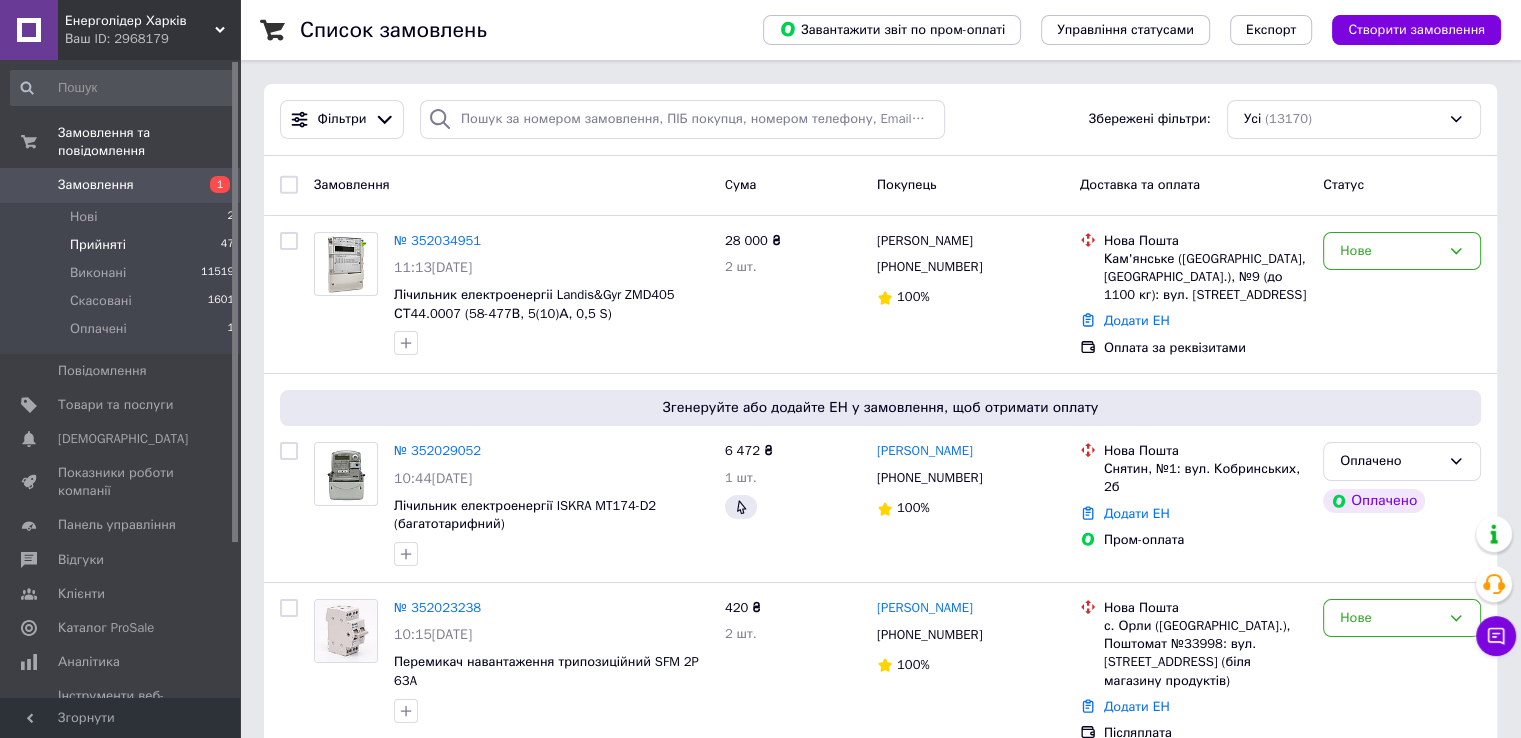 click on "Прийняті 47" at bounding box center (123, 245) 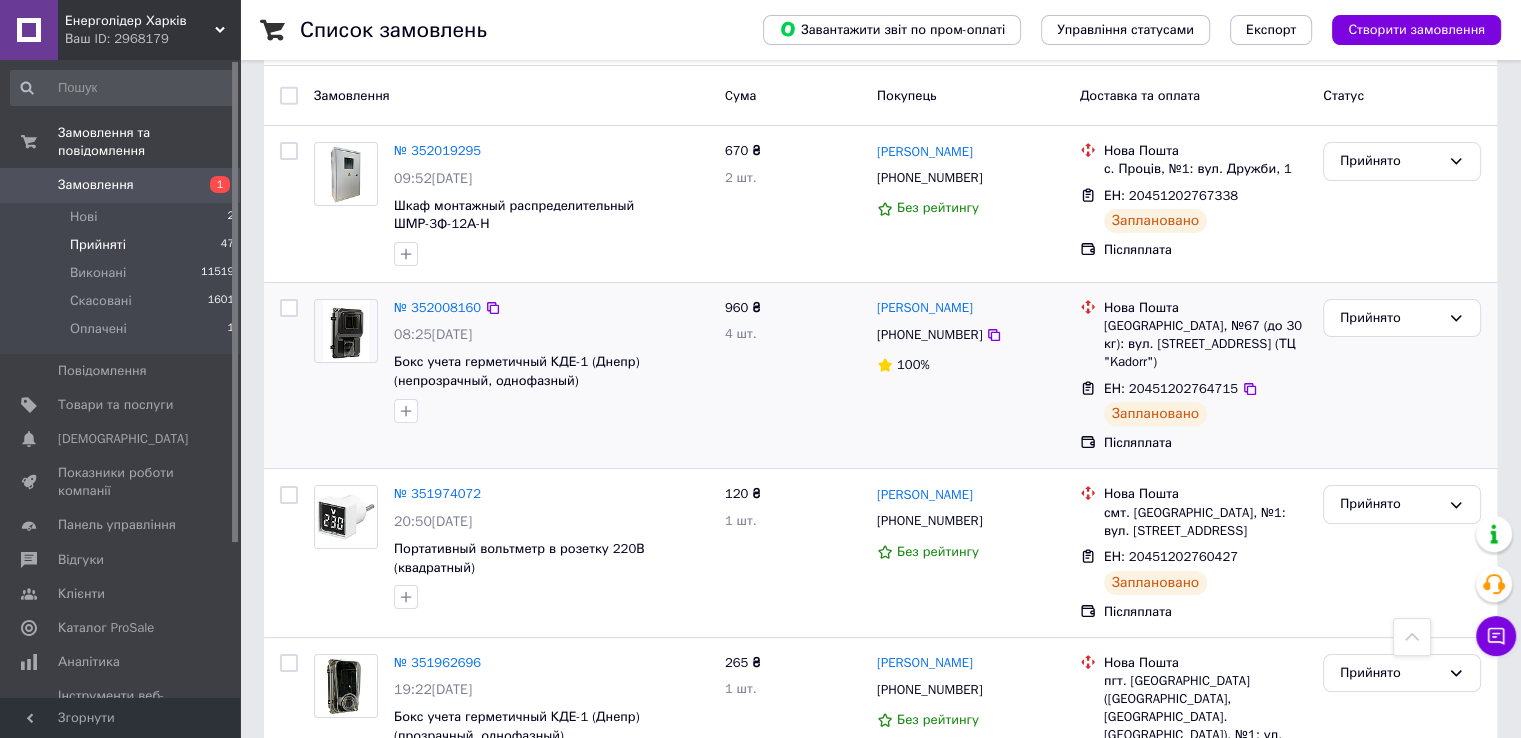 scroll, scrollTop: 0, scrollLeft: 0, axis: both 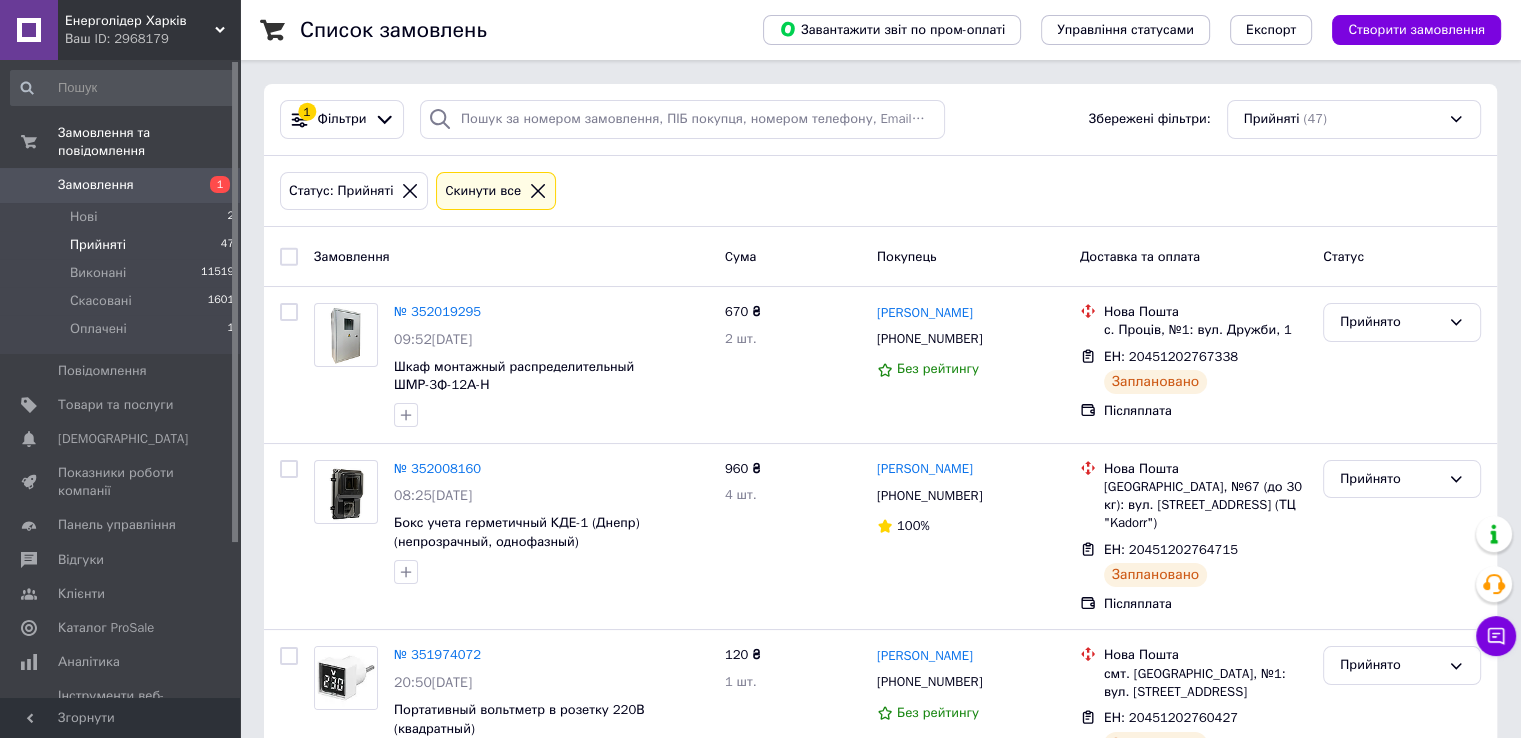 click on "Замовлення" at bounding box center (96, 185) 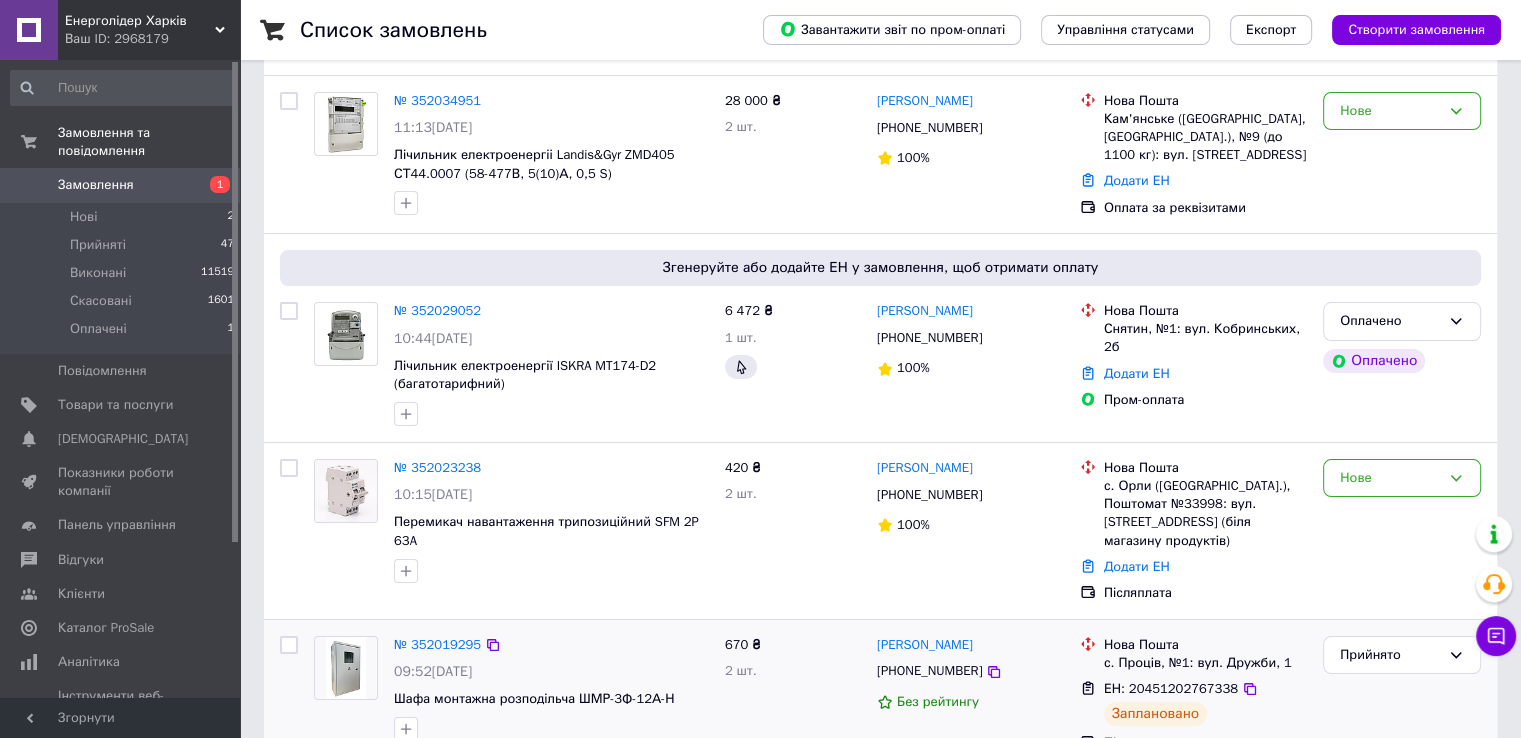 scroll, scrollTop: 600, scrollLeft: 0, axis: vertical 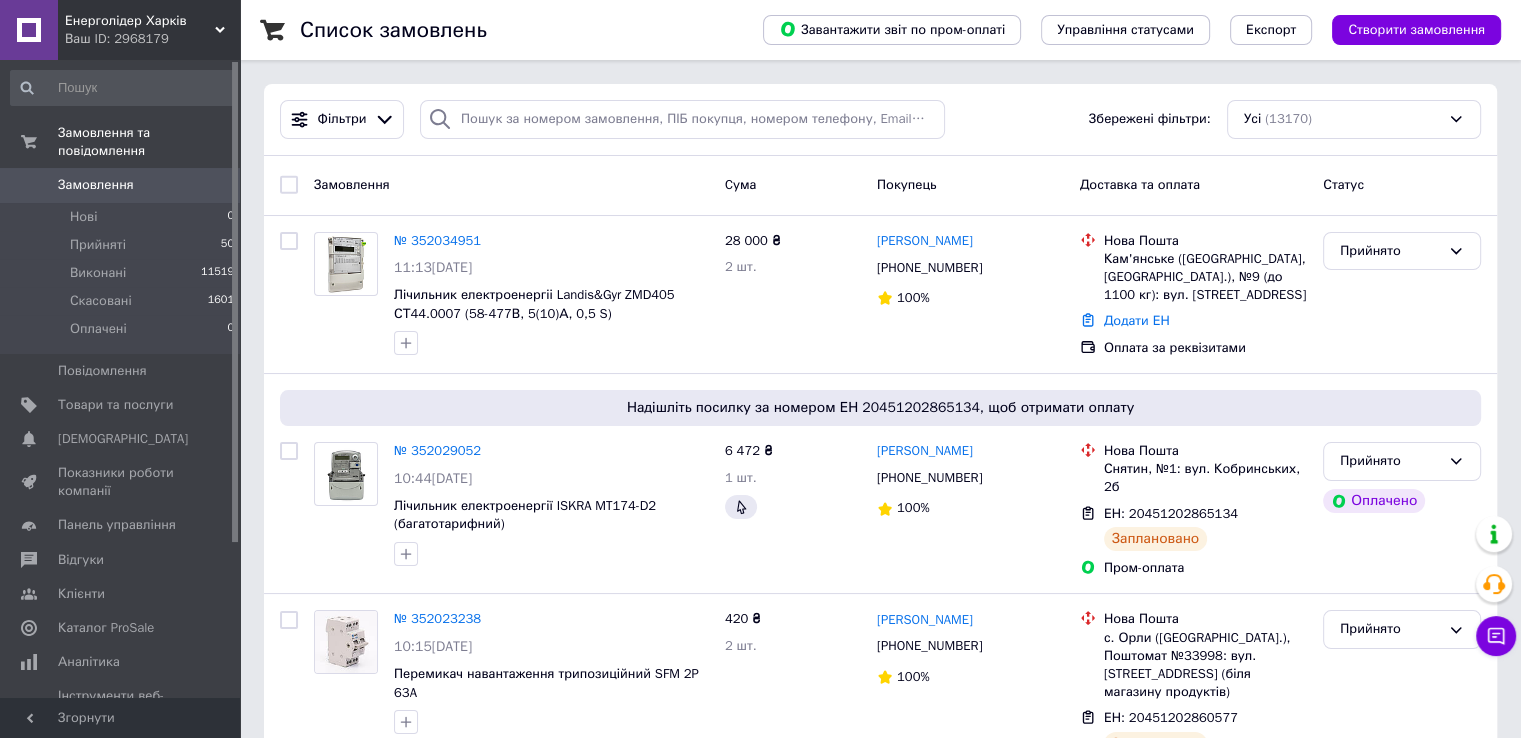 click on "Замовлення" at bounding box center [96, 185] 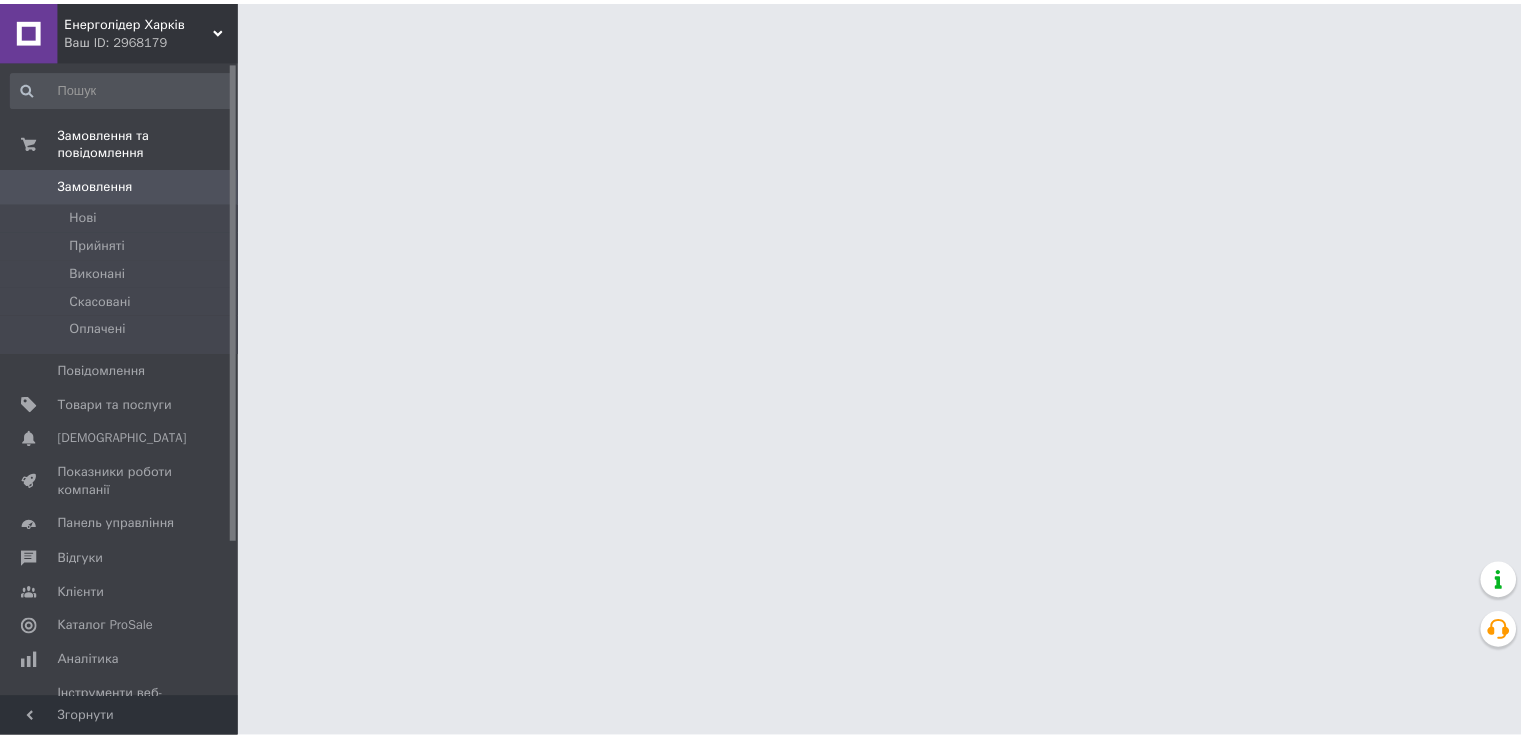 scroll, scrollTop: 0, scrollLeft: 0, axis: both 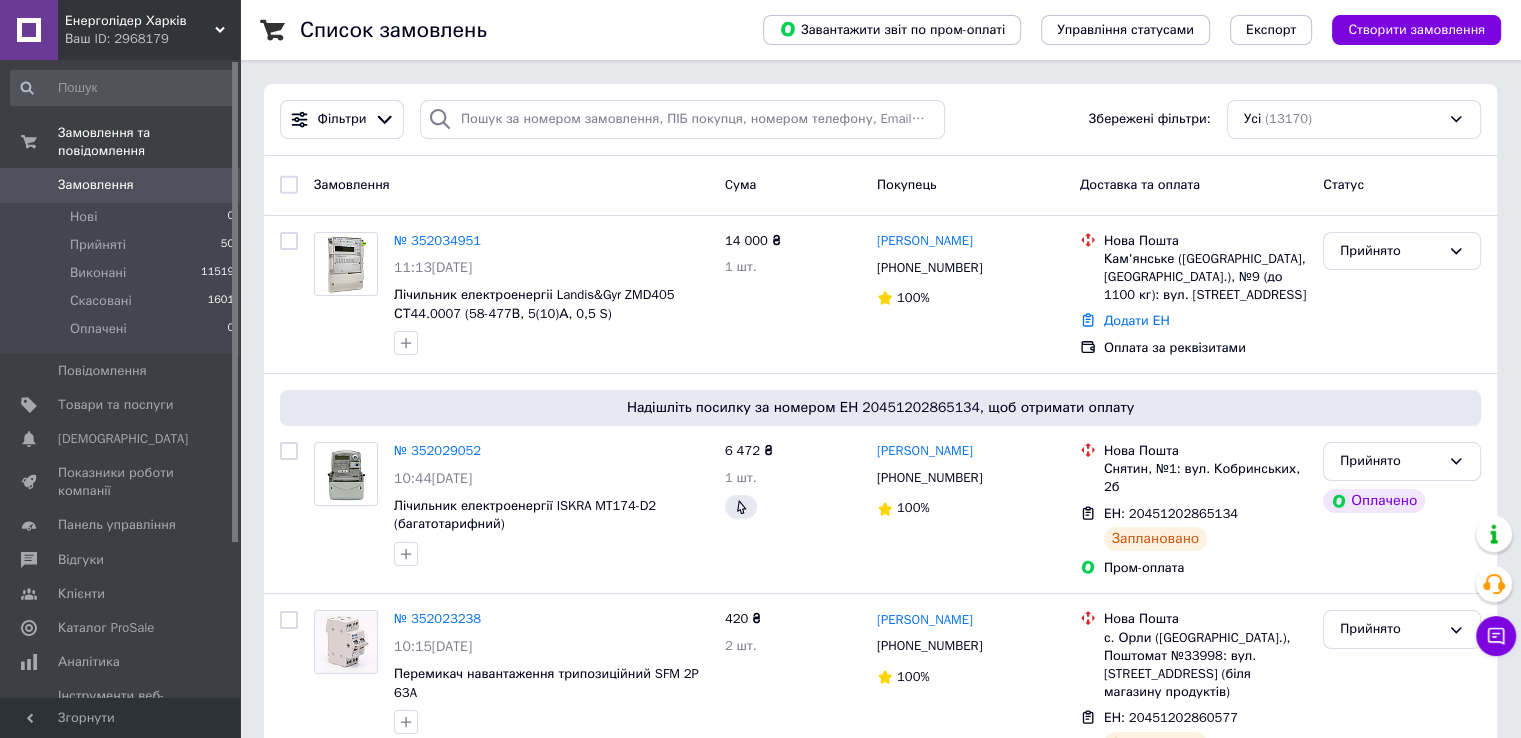 click on "Замовлення" at bounding box center (96, 185) 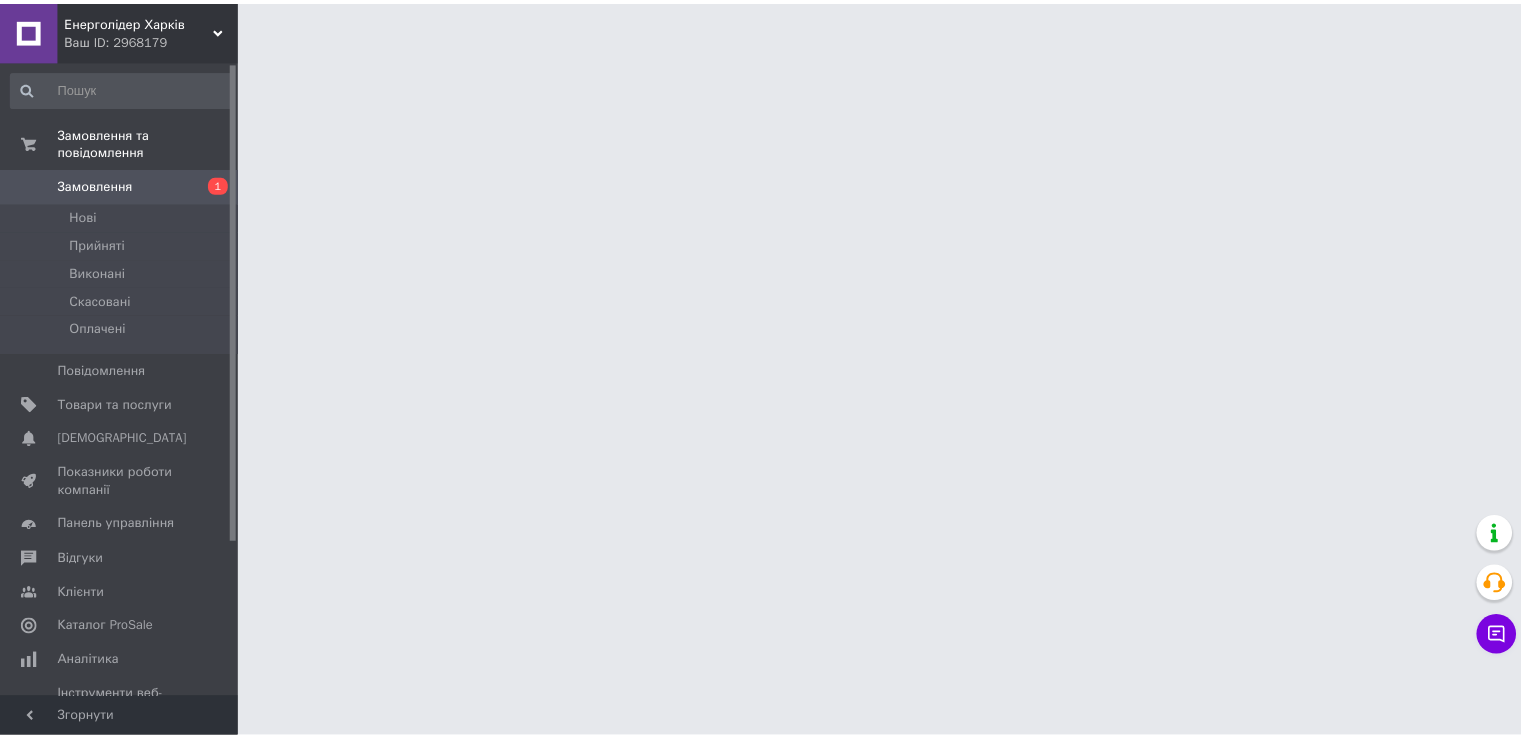 scroll, scrollTop: 0, scrollLeft: 0, axis: both 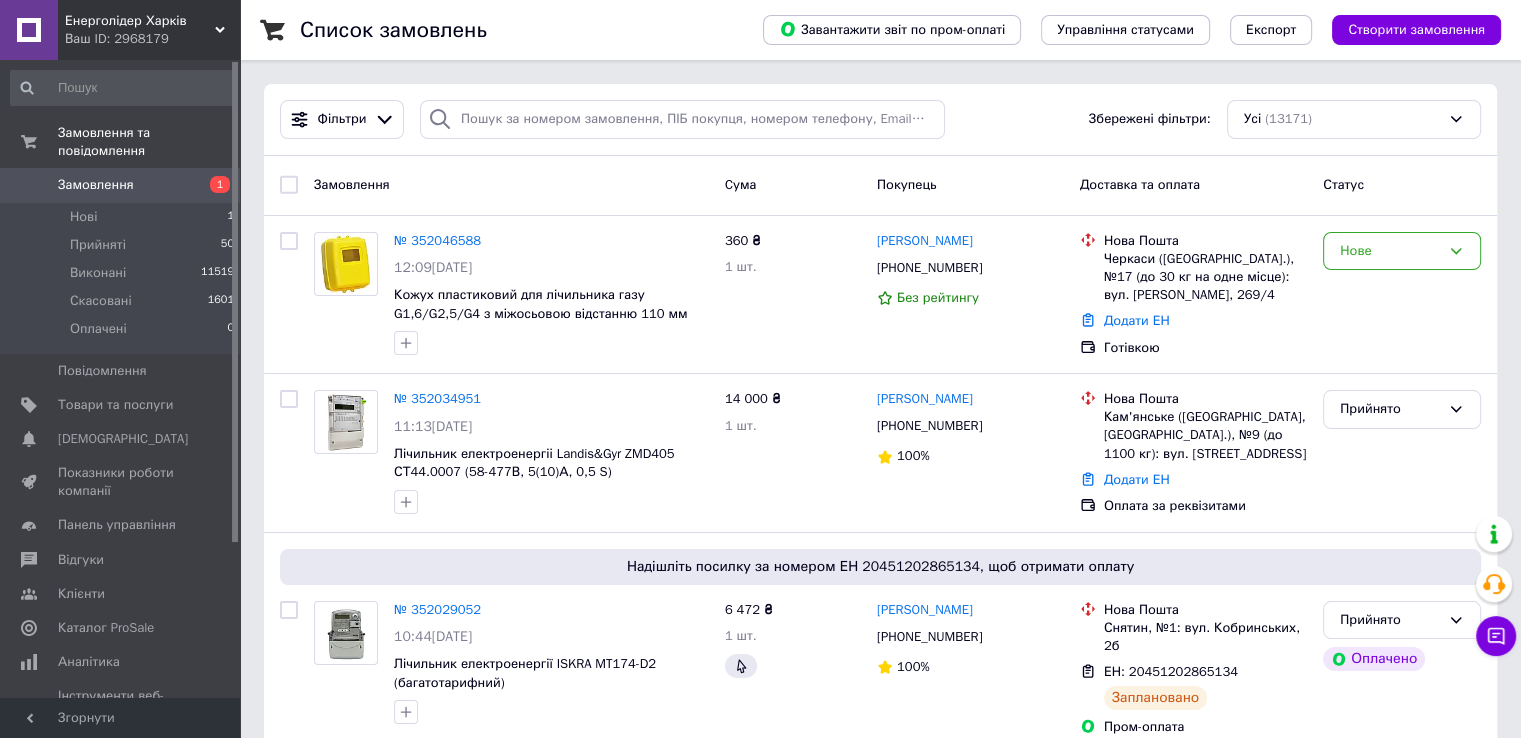 click on "Замовлення" at bounding box center [96, 185] 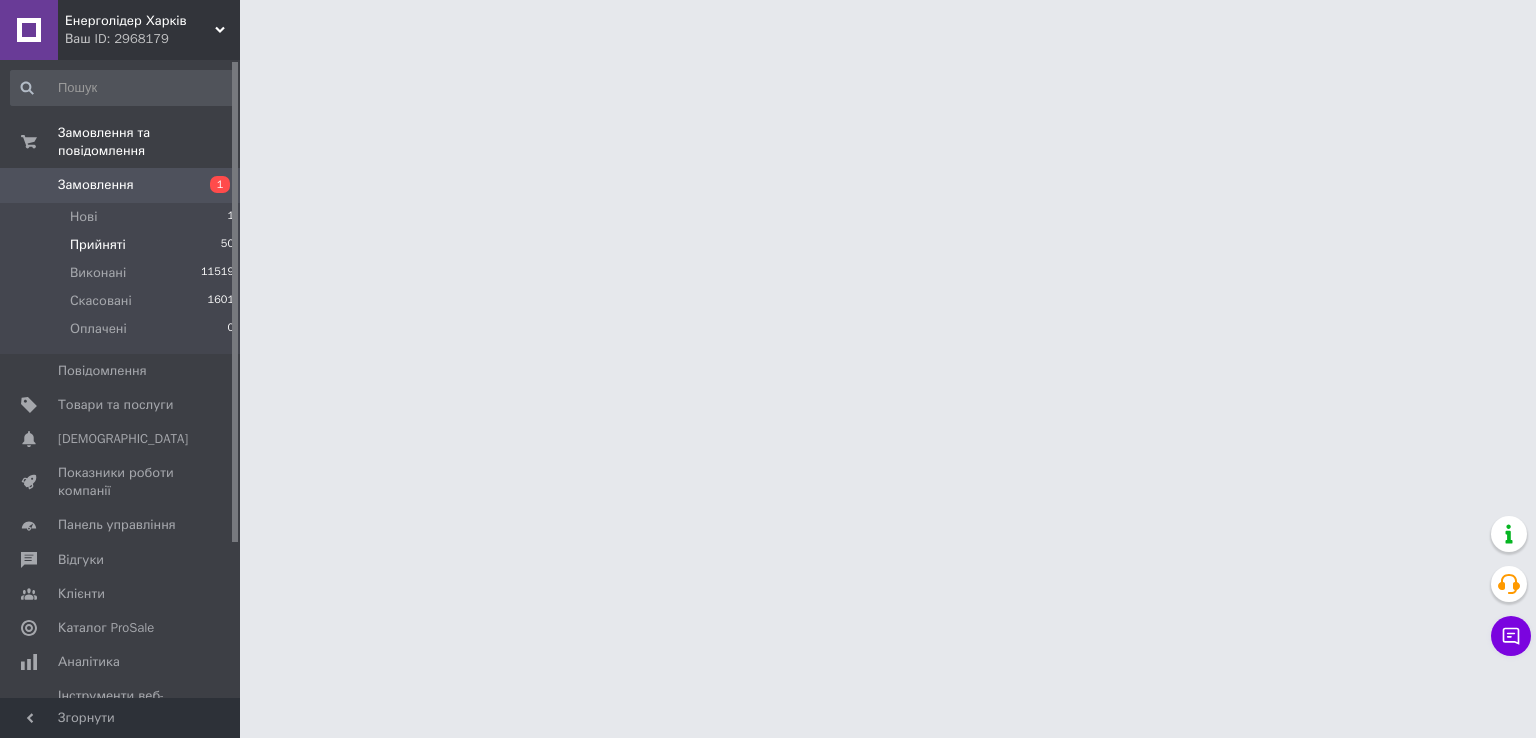 click on "Прийняті 50" at bounding box center (123, 245) 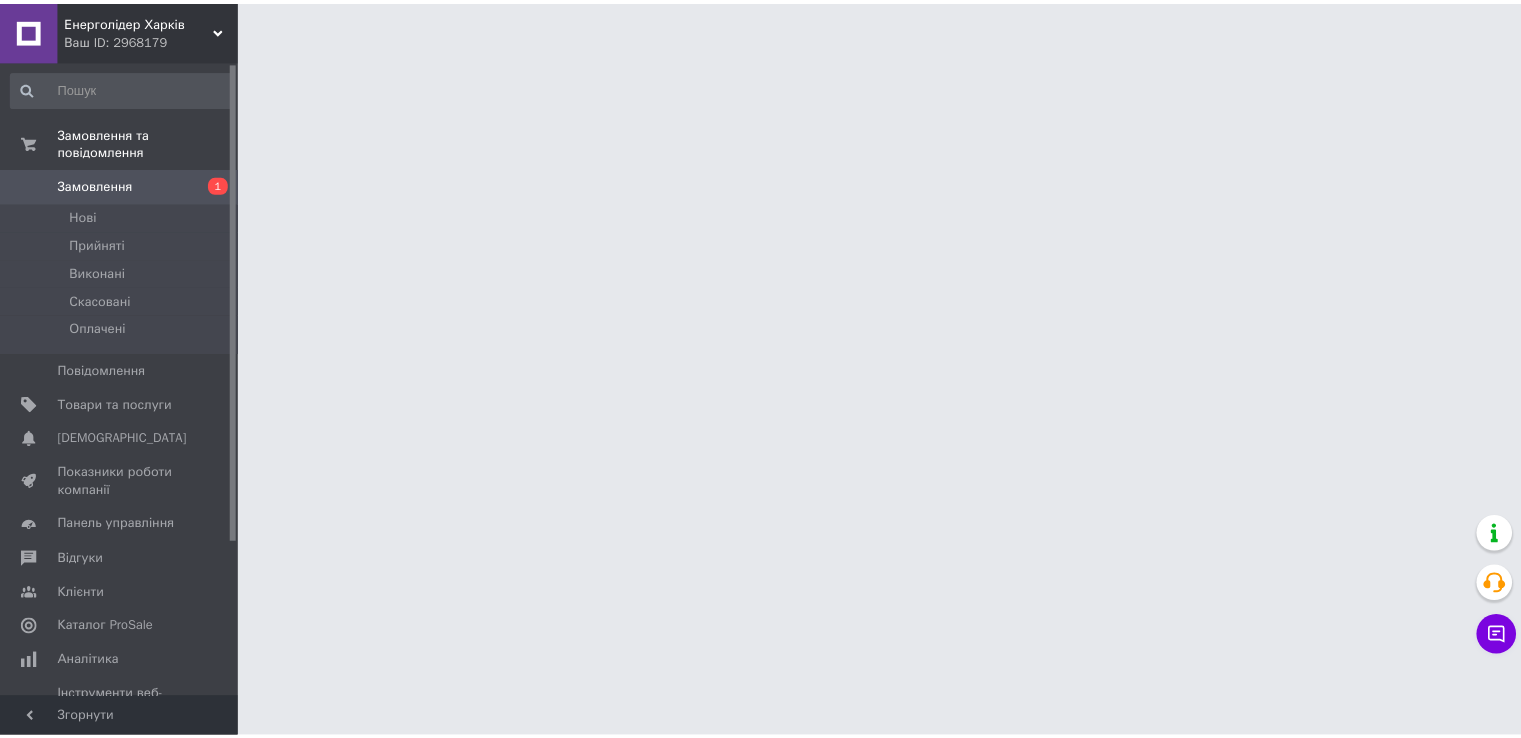 scroll, scrollTop: 0, scrollLeft: 0, axis: both 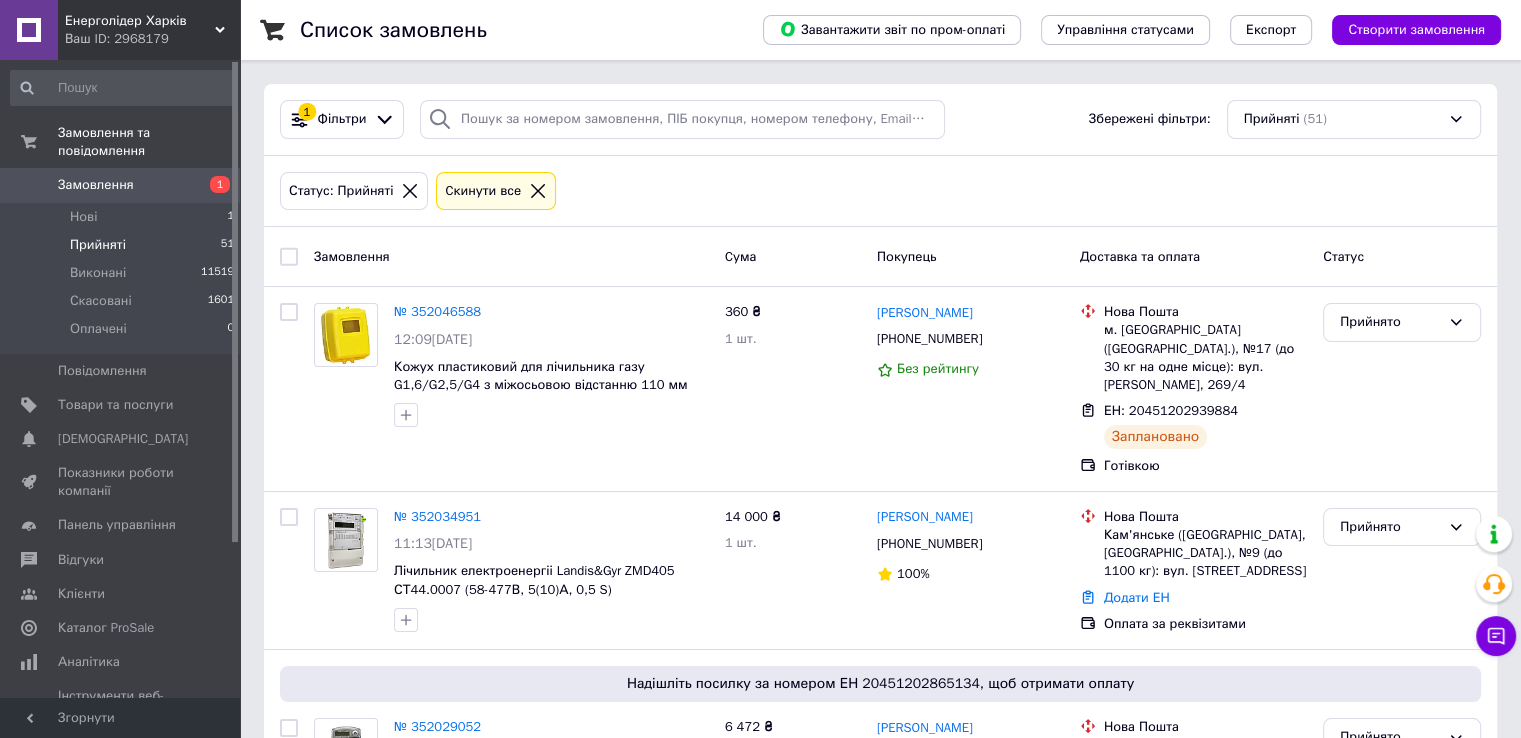 click on "Замовлення 1" at bounding box center [123, 185] 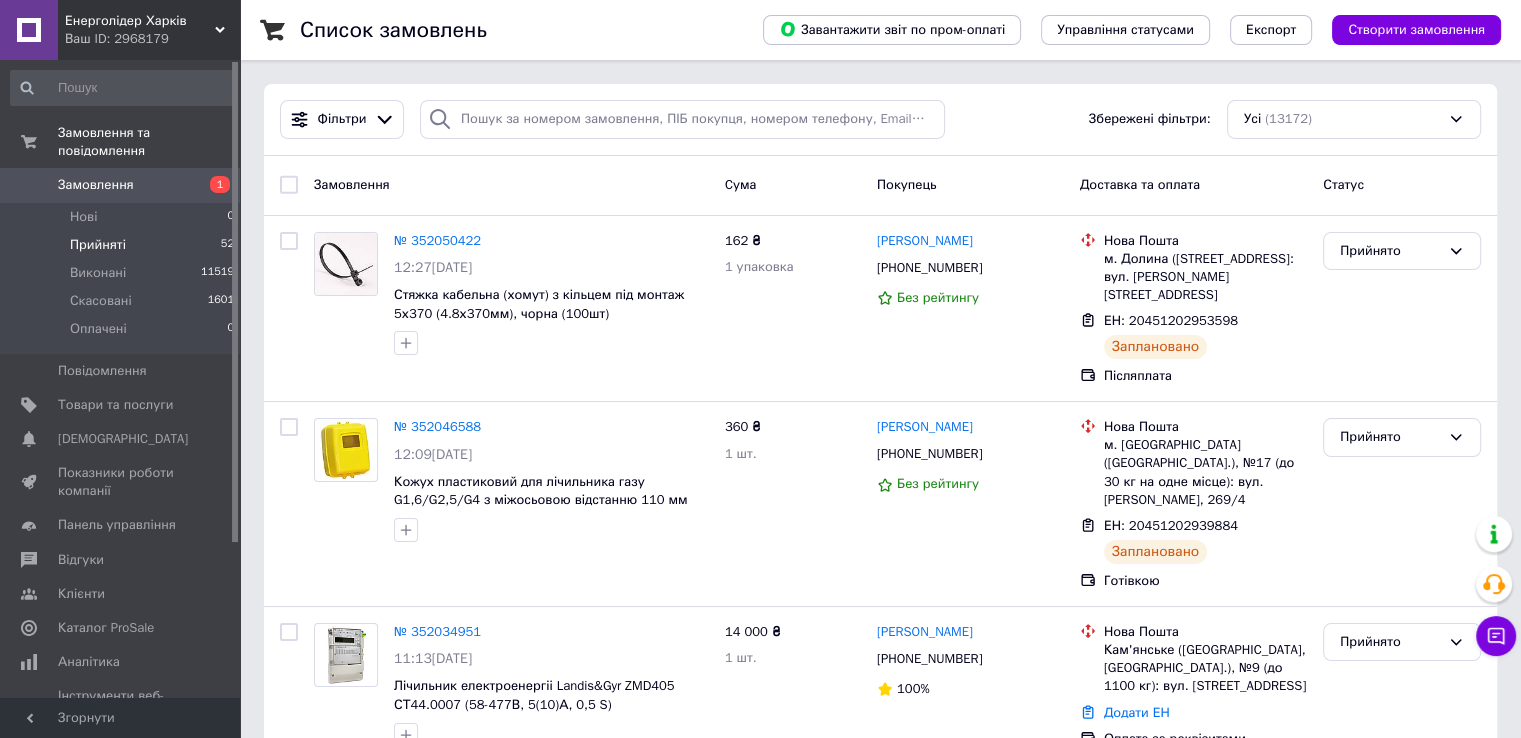 click on "Прийняті 52" at bounding box center (123, 245) 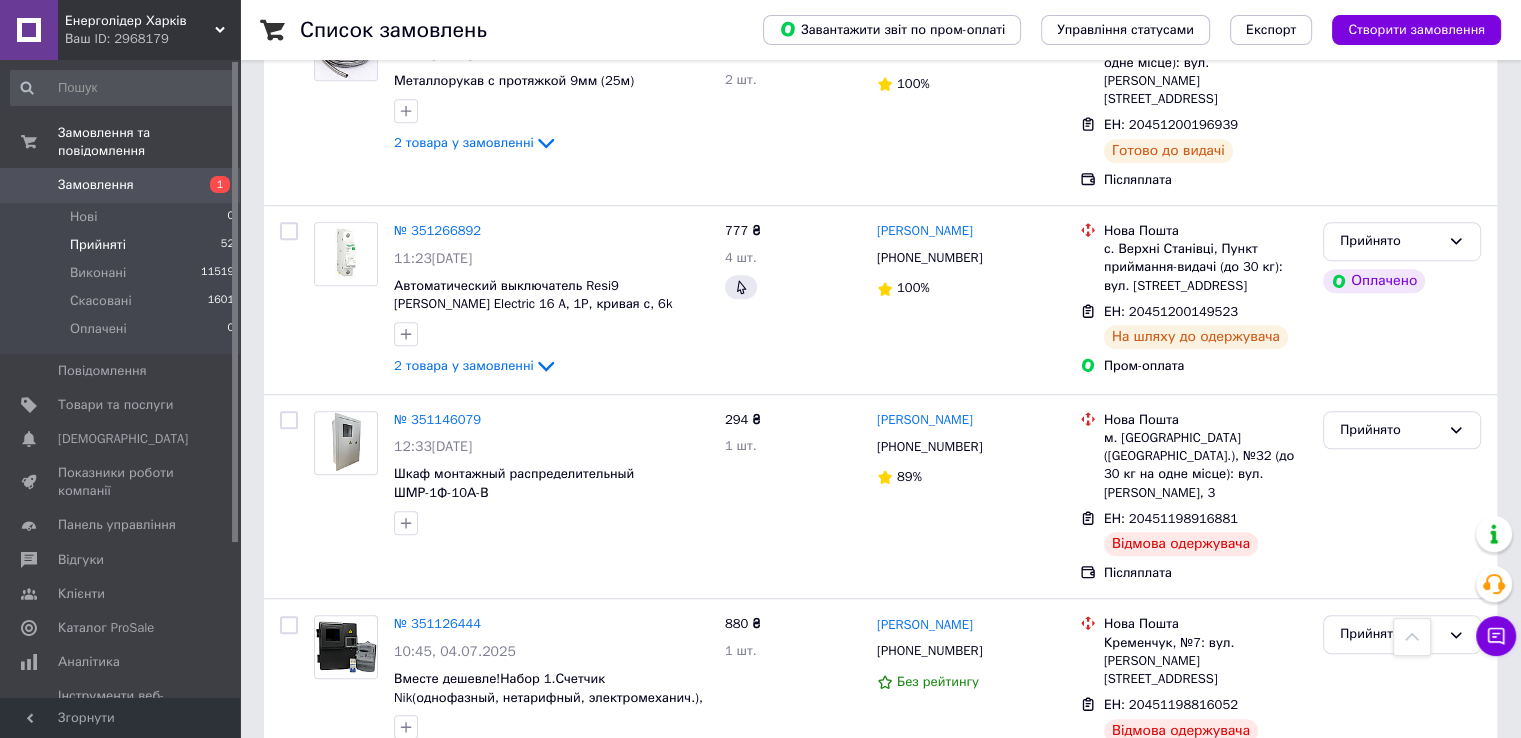 scroll, scrollTop: 9100, scrollLeft: 0, axis: vertical 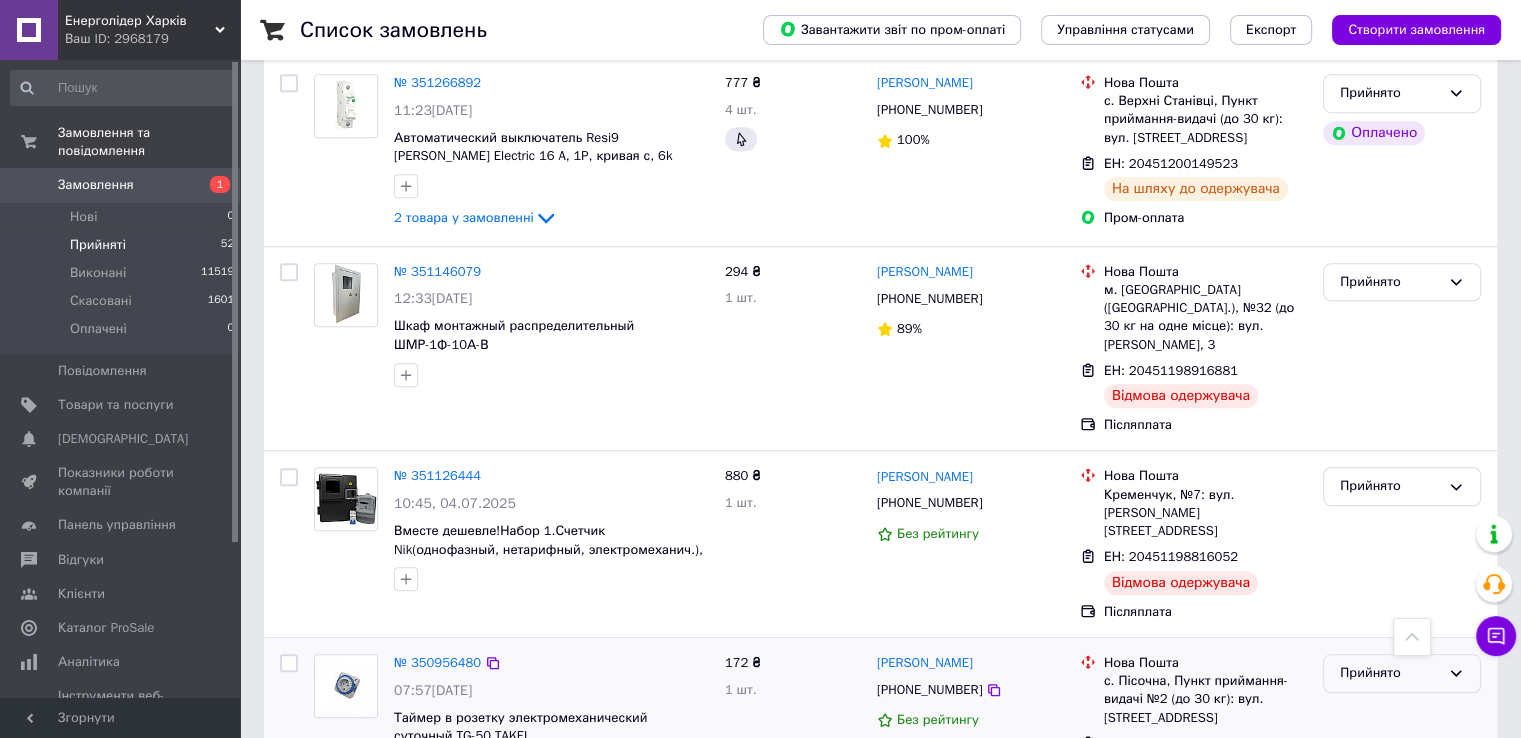click on "Прийнято" at bounding box center [1402, 673] 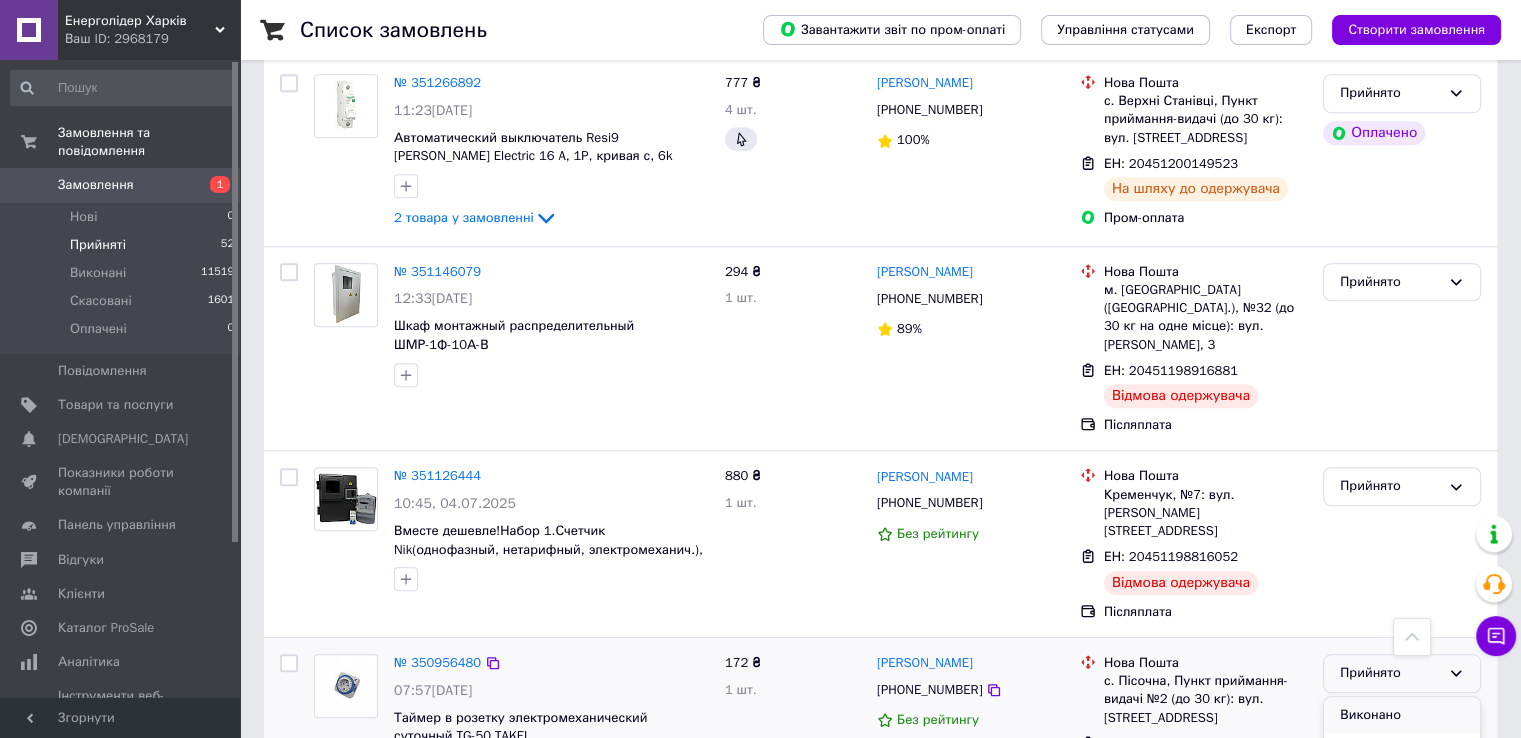 click on "Виконано" at bounding box center (1402, 715) 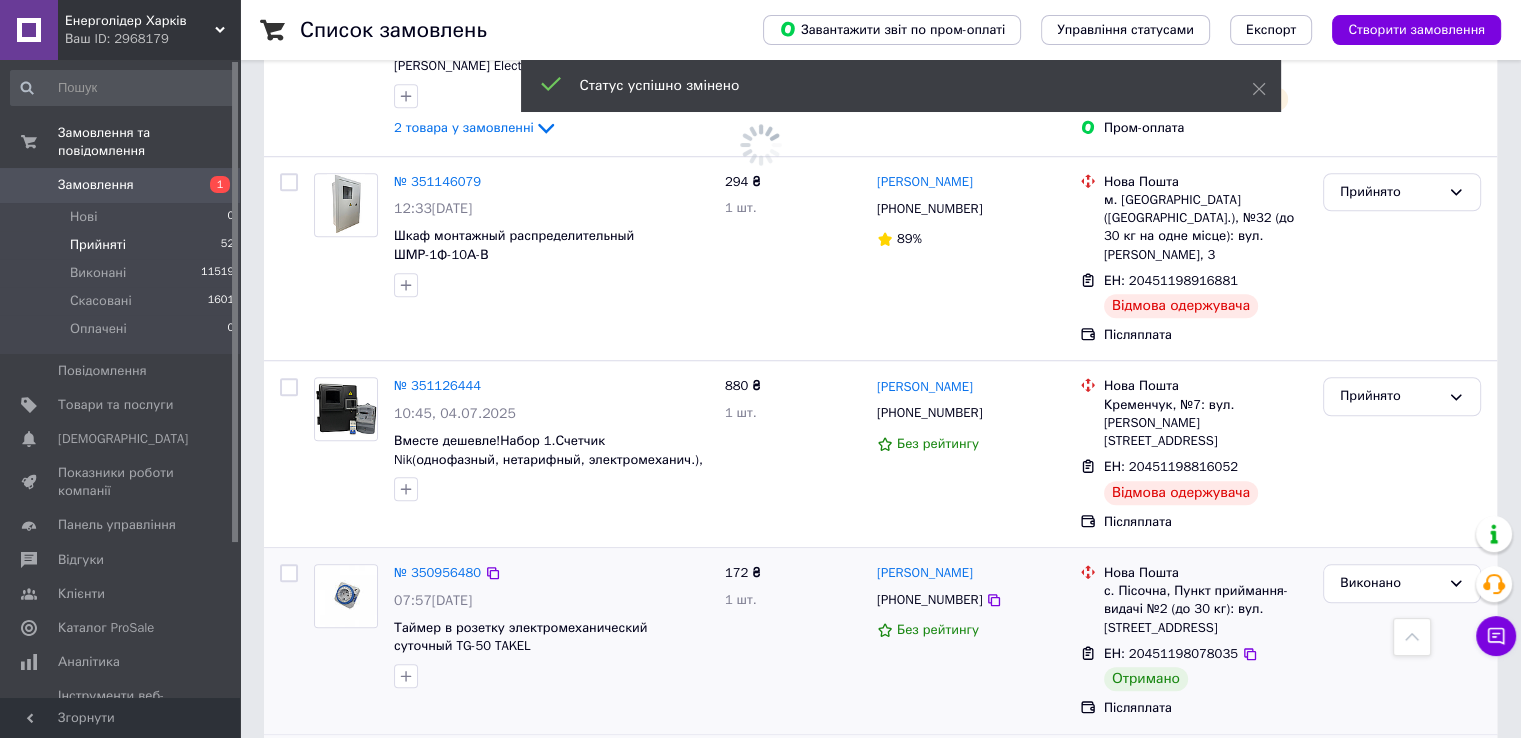 scroll, scrollTop: 9304, scrollLeft: 0, axis: vertical 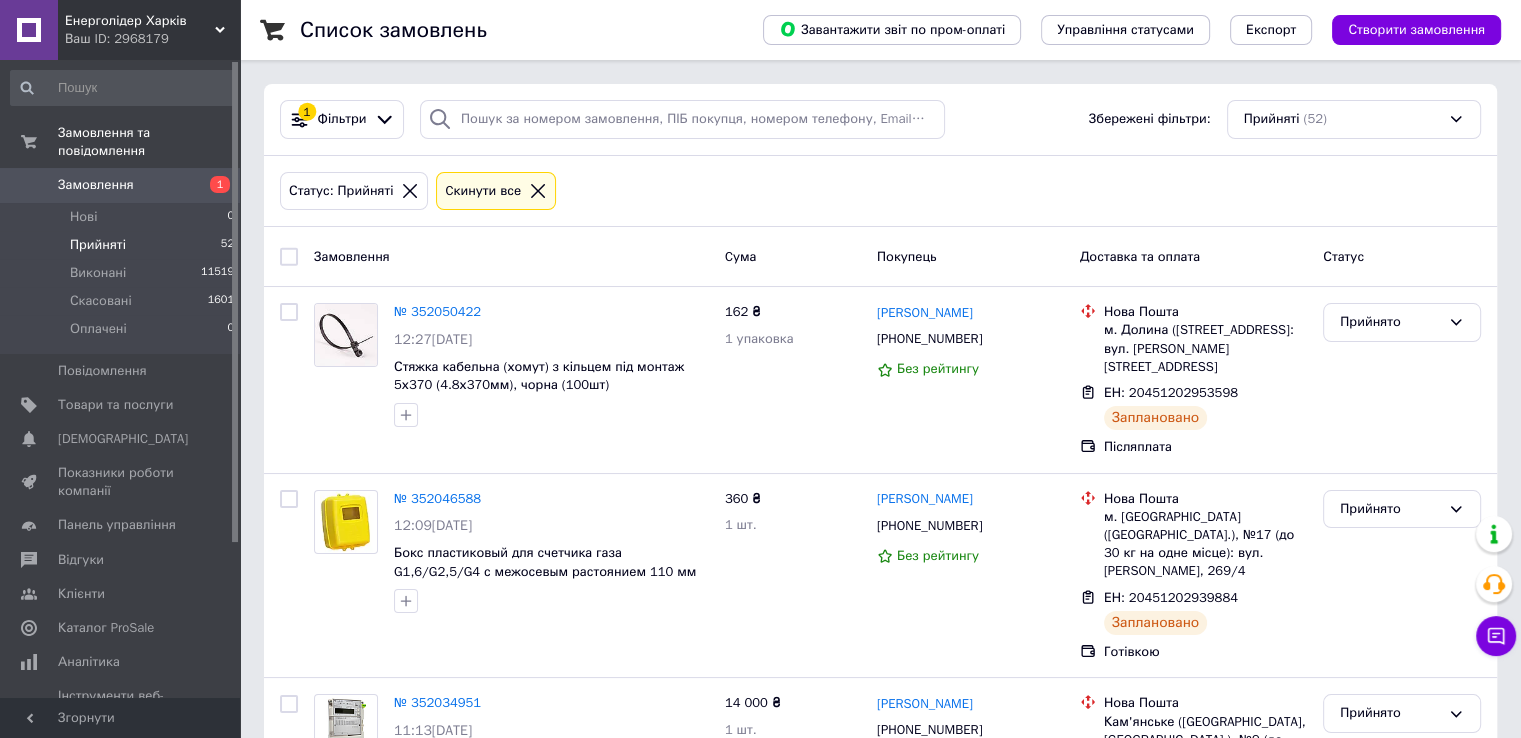 click on "Замовлення" at bounding box center (96, 185) 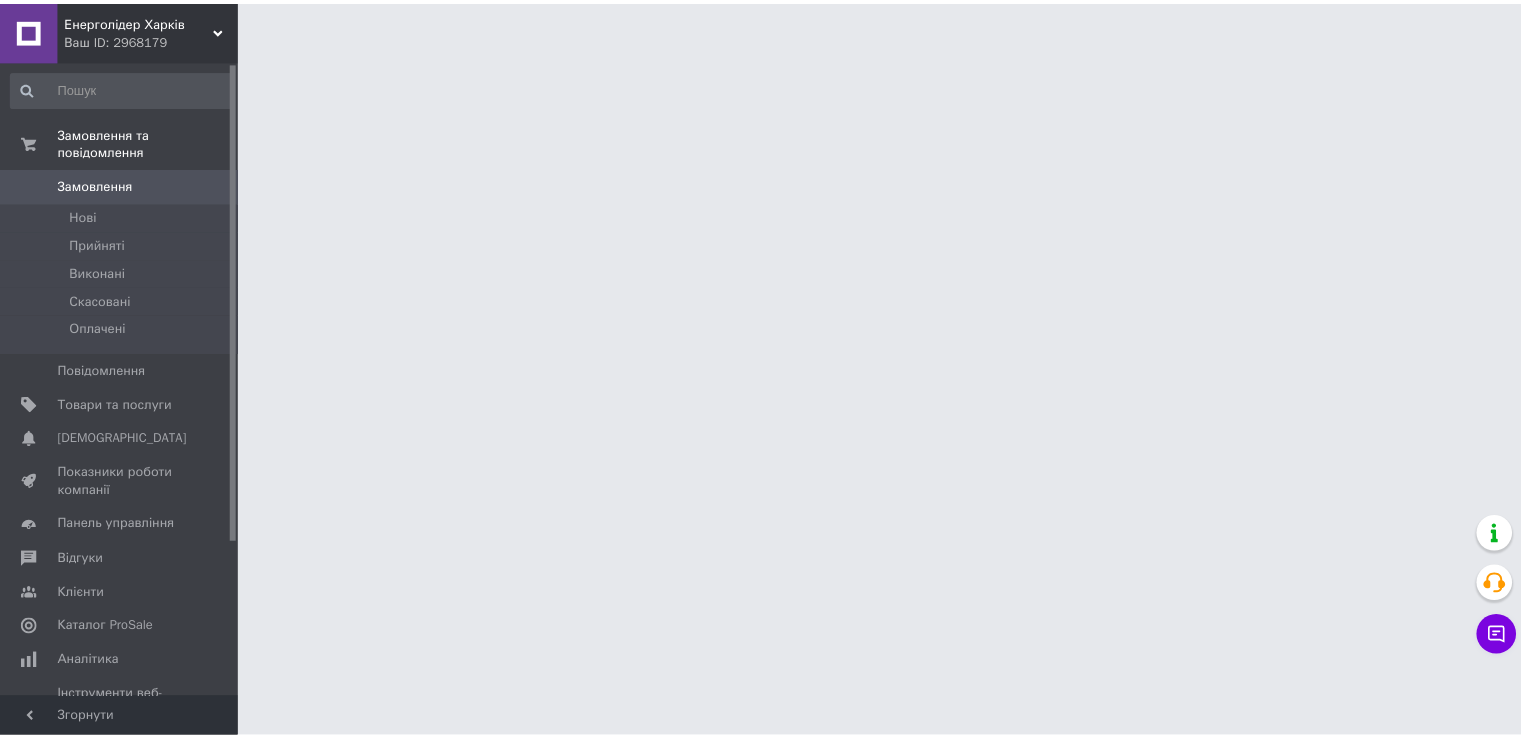 scroll, scrollTop: 0, scrollLeft: 0, axis: both 